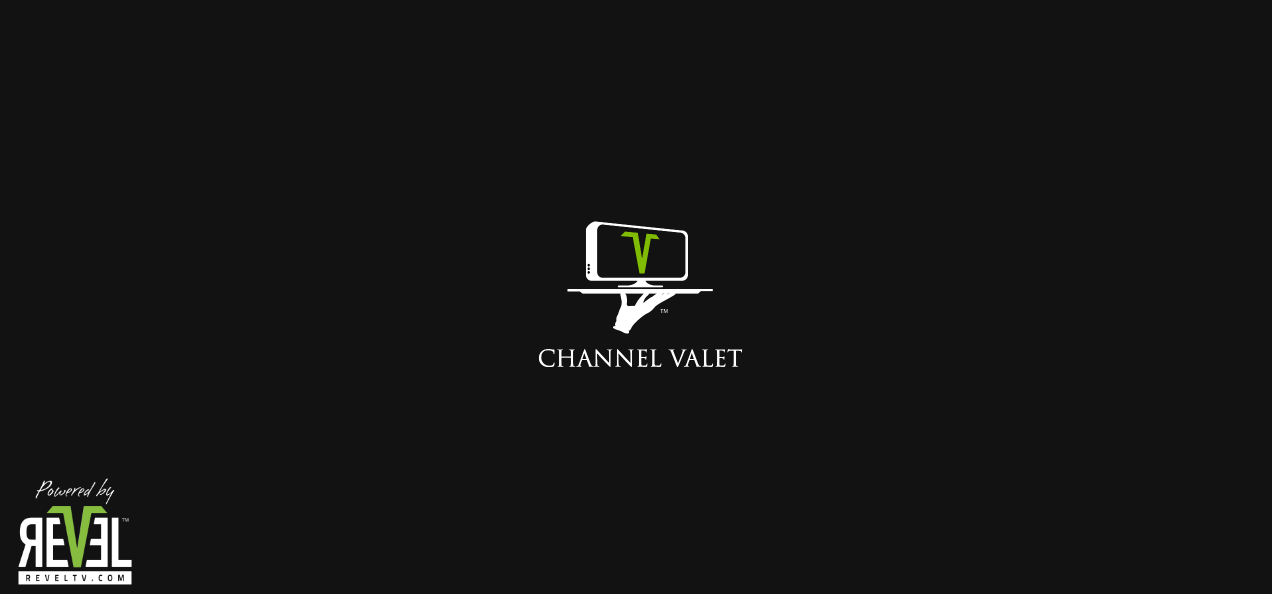 scroll, scrollTop: 0, scrollLeft: 0, axis: both 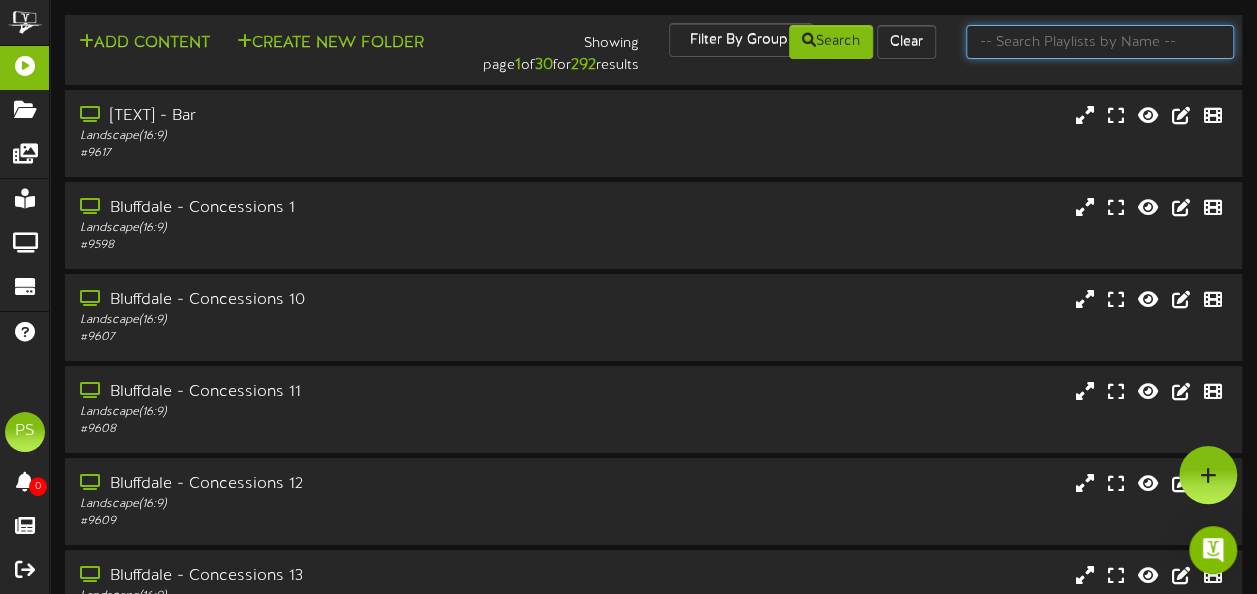click at bounding box center [1100, 42] 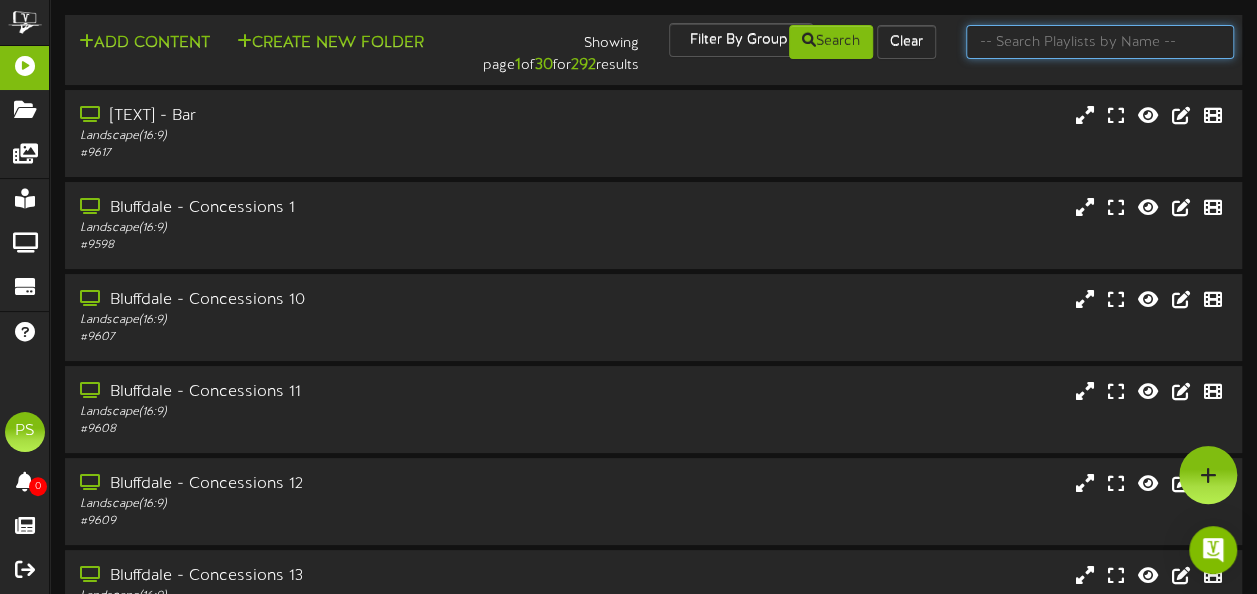 type on "[TEXT]" 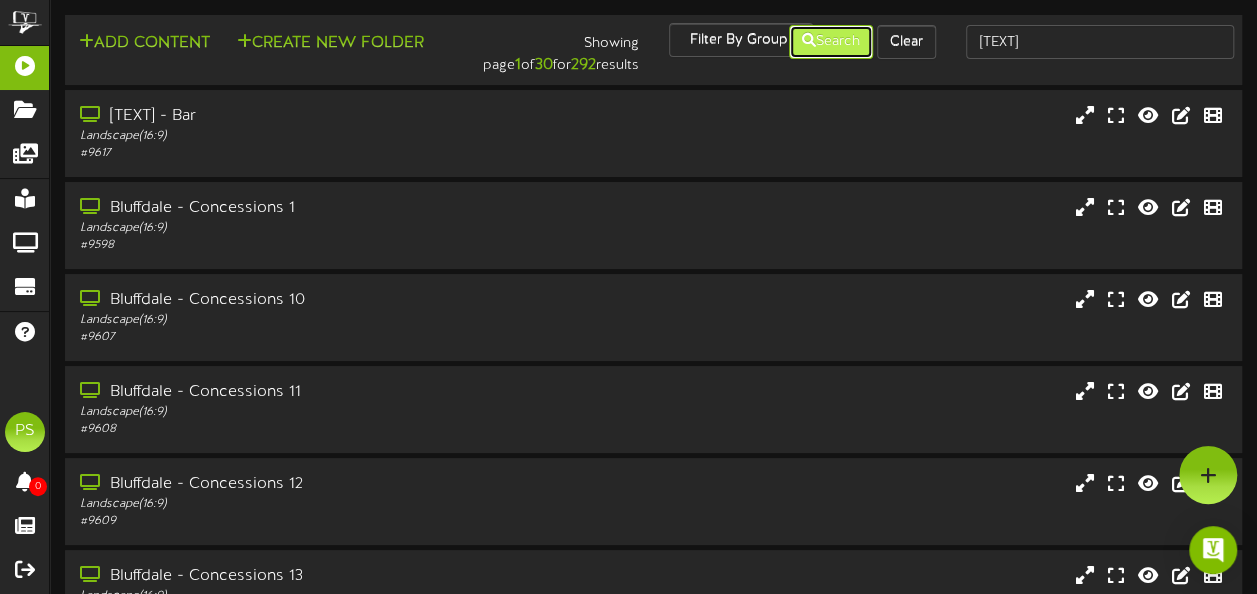 drag, startPoint x: 850, startPoint y: 41, endPoint x: 818, endPoint y: 47, distance: 32.55764 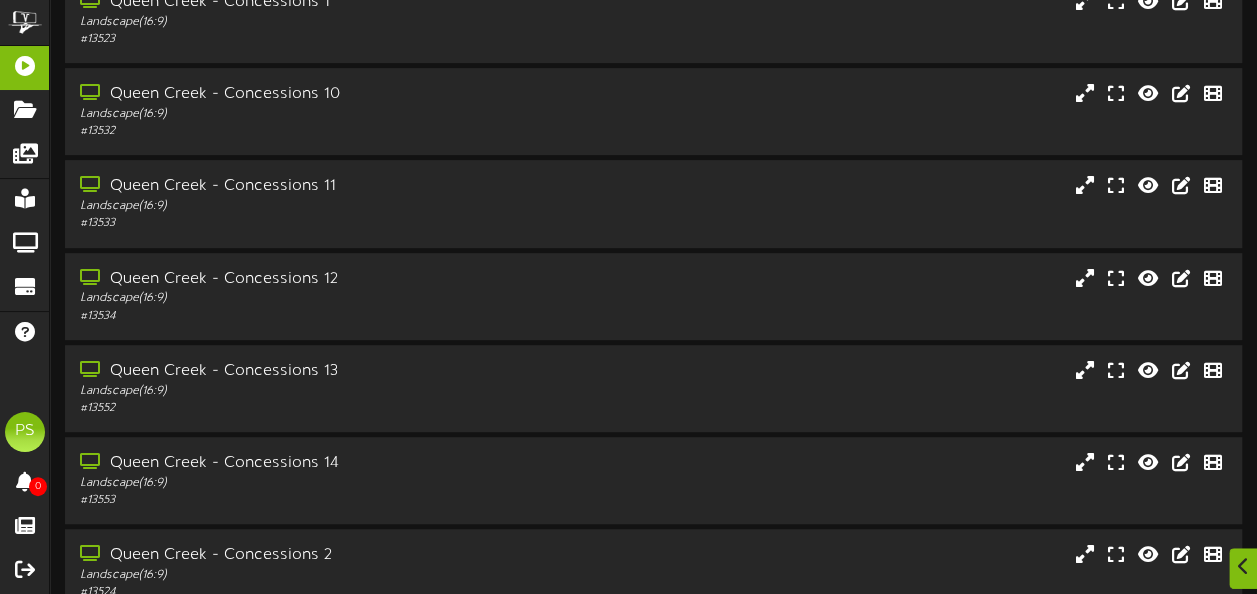 scroll, scrollTop: 497, scrollLeft: 0, axis: vertical 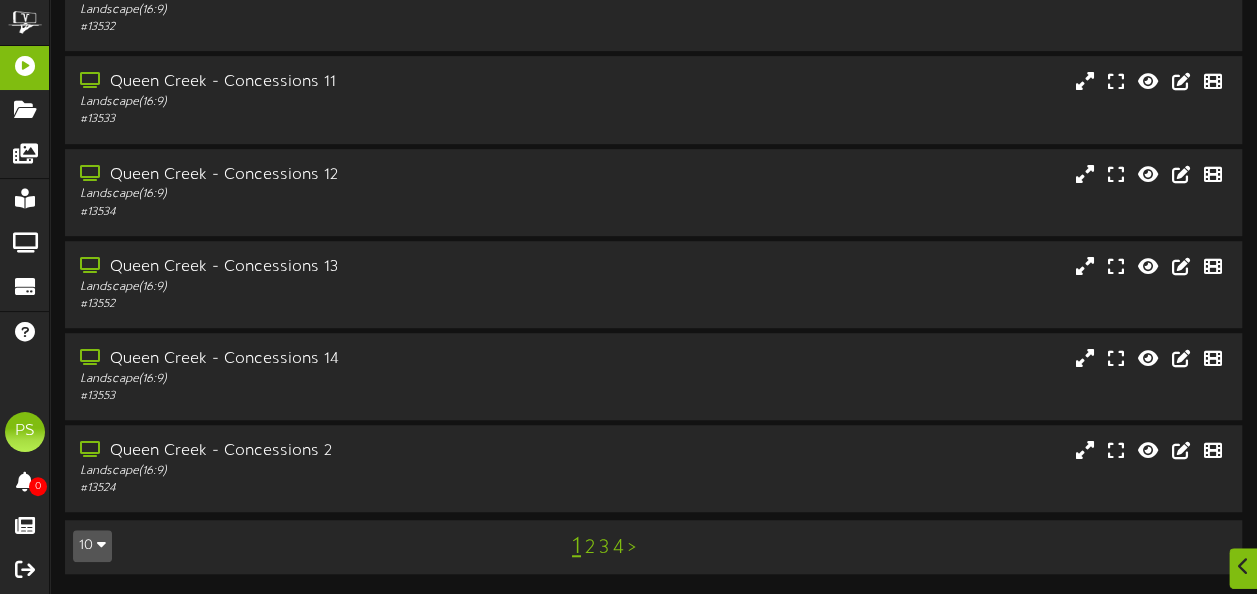 click at bounding box center [101, 544] 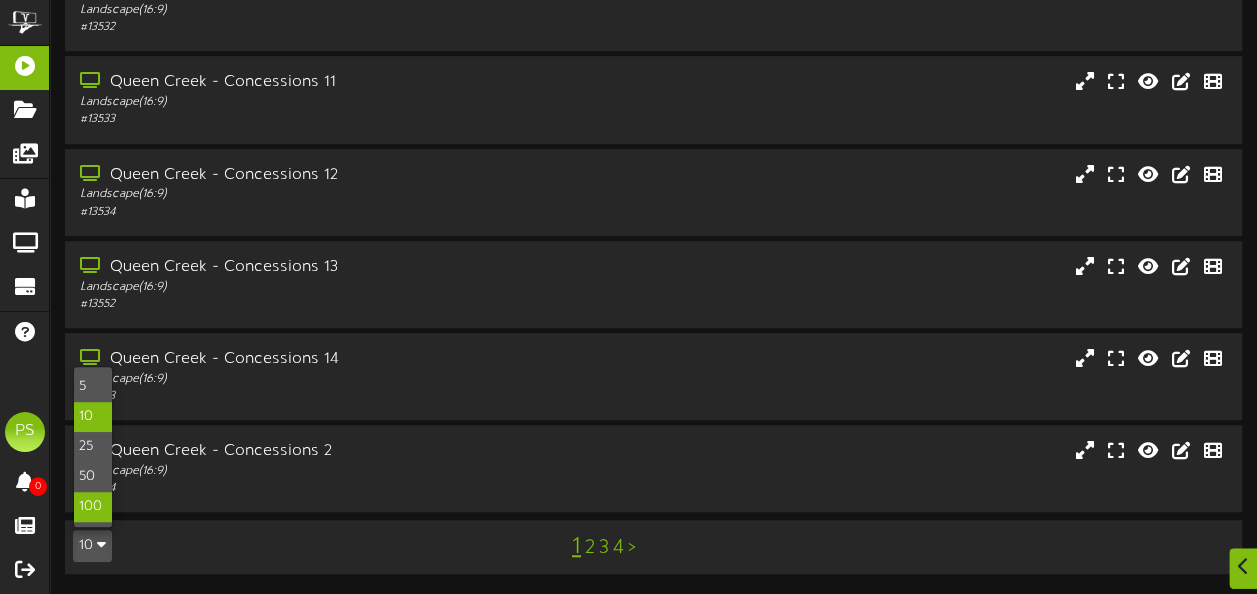 click on "100" at bounding box center (93, 507) 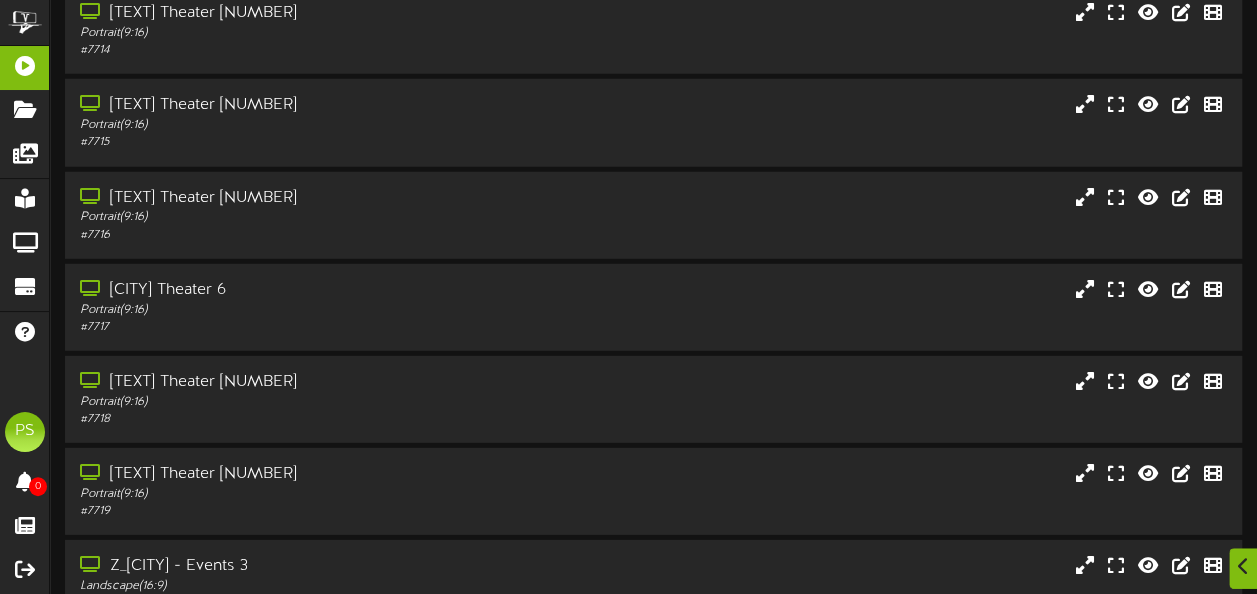 scroll, scrollTop: 2683, scrollLeft: 0, axis: vertical 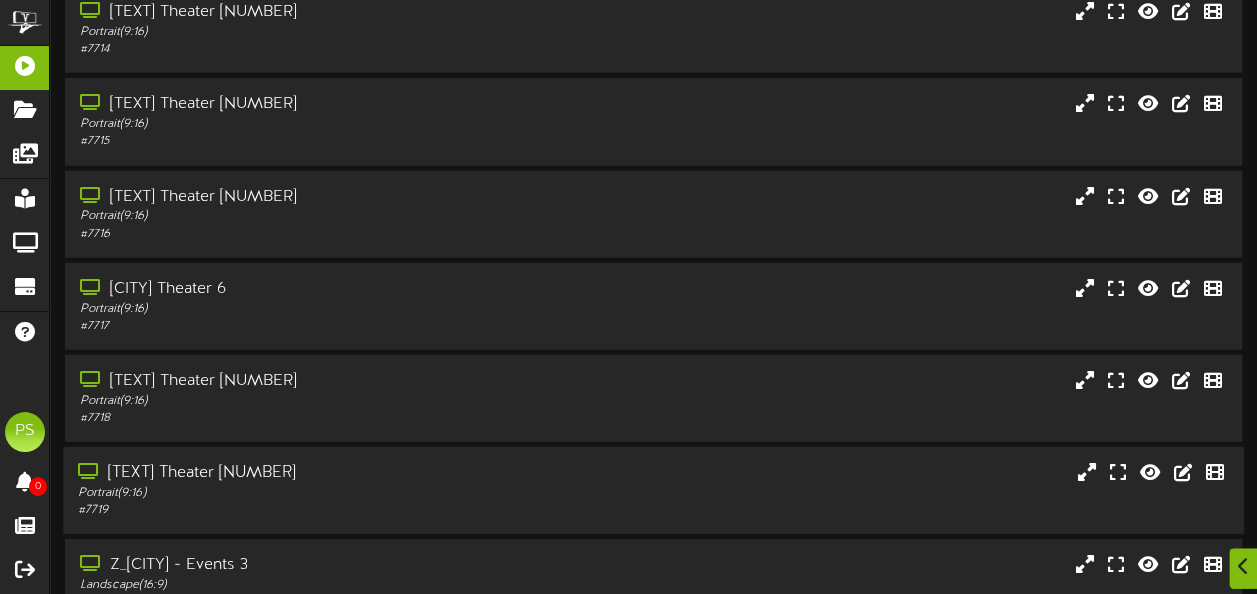 click on "[TEXT] Theater [NUMBER]" at bounding box center [309, 473] 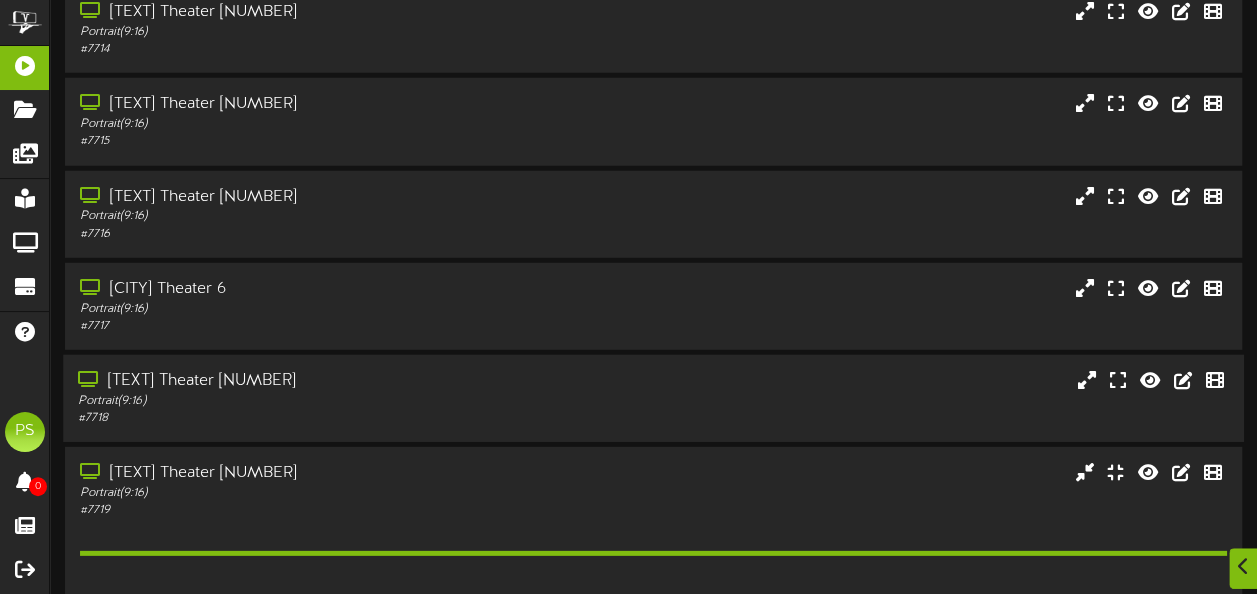 click on "[TEXT] Theater [NUMBER]
Portrait  ( 9:16 )
# [NUMBER]" at bounding box center (653, 398) 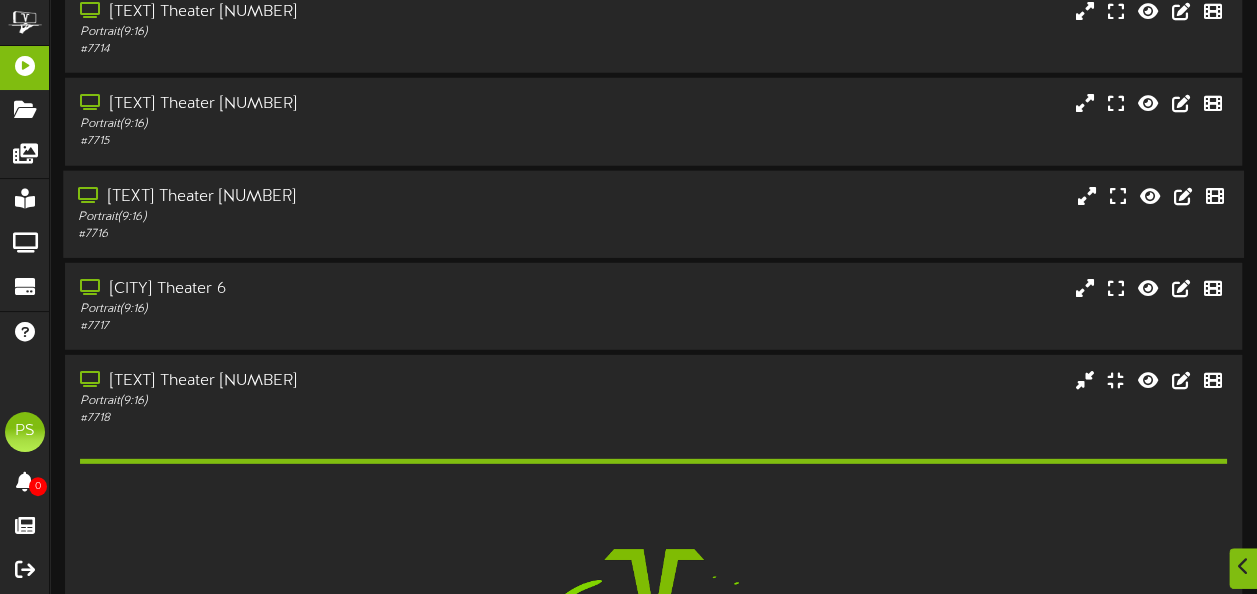 drag, startPoint x: 388, startPoint y: 300, endPoint x: 380, endPoint y: 202, distance: 98.32599 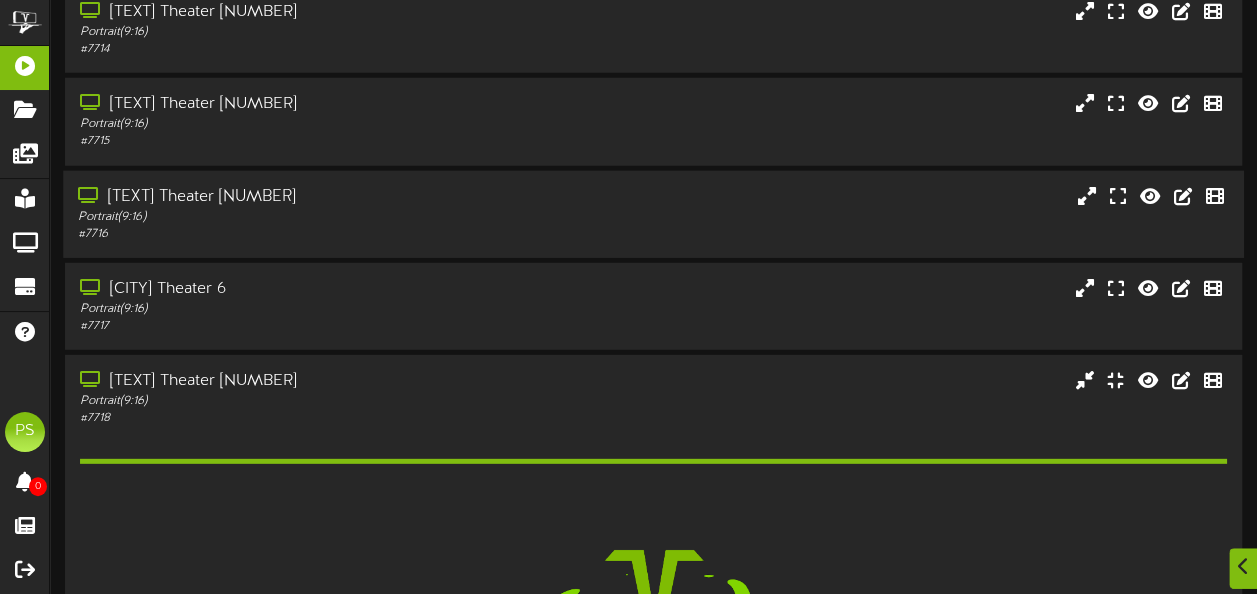 click on "Add Content
Create New Folder
Showing page  [NUMBER]
of  [NUMBER]
for  [NUMBER]  results
Filter By Group
Search" at bounding box center (653, -620) 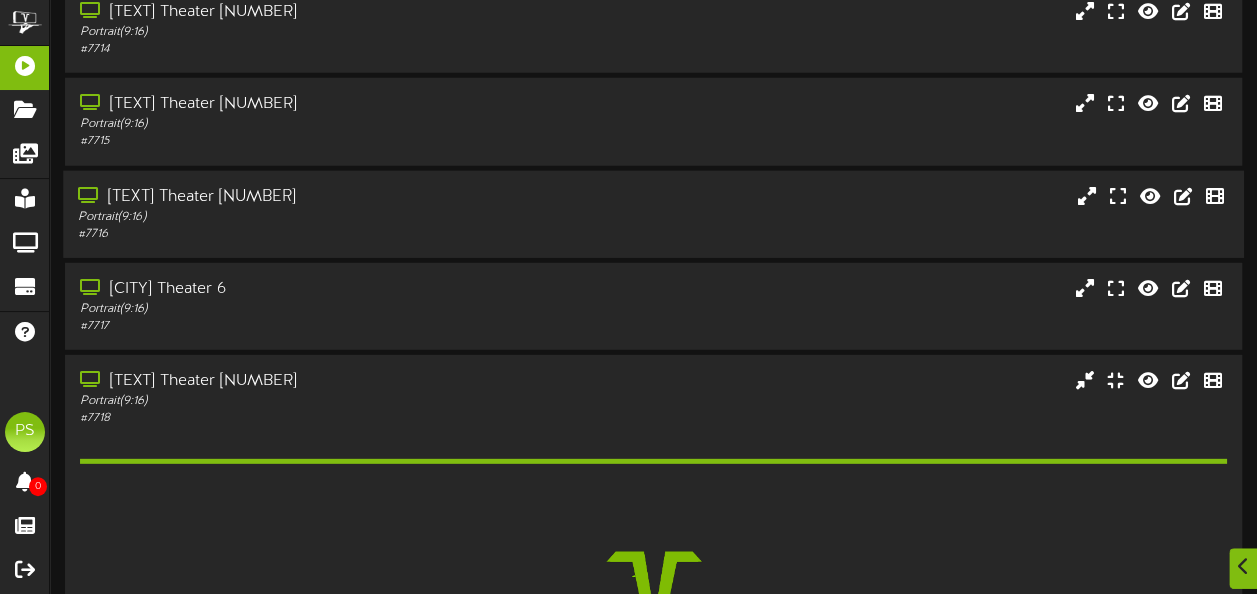 click on "[TEXT] Theater [NUMBER]" at bounding box center [309, 197] 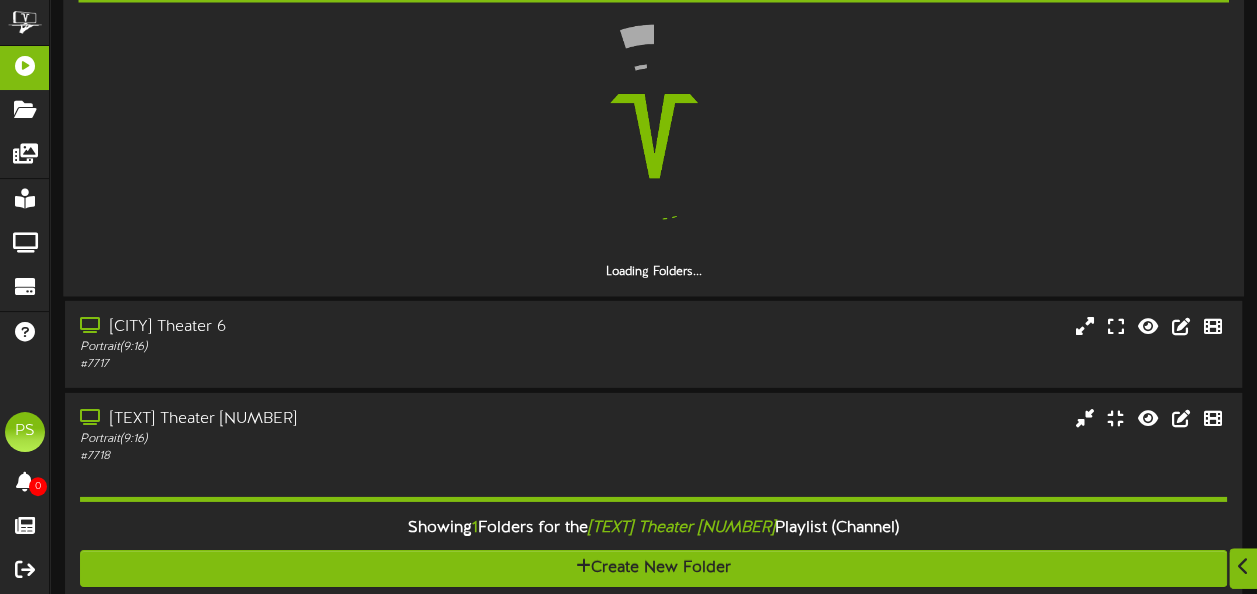 scroll, scrollTop: 2961, scrollLeft: 0, axis: vertical 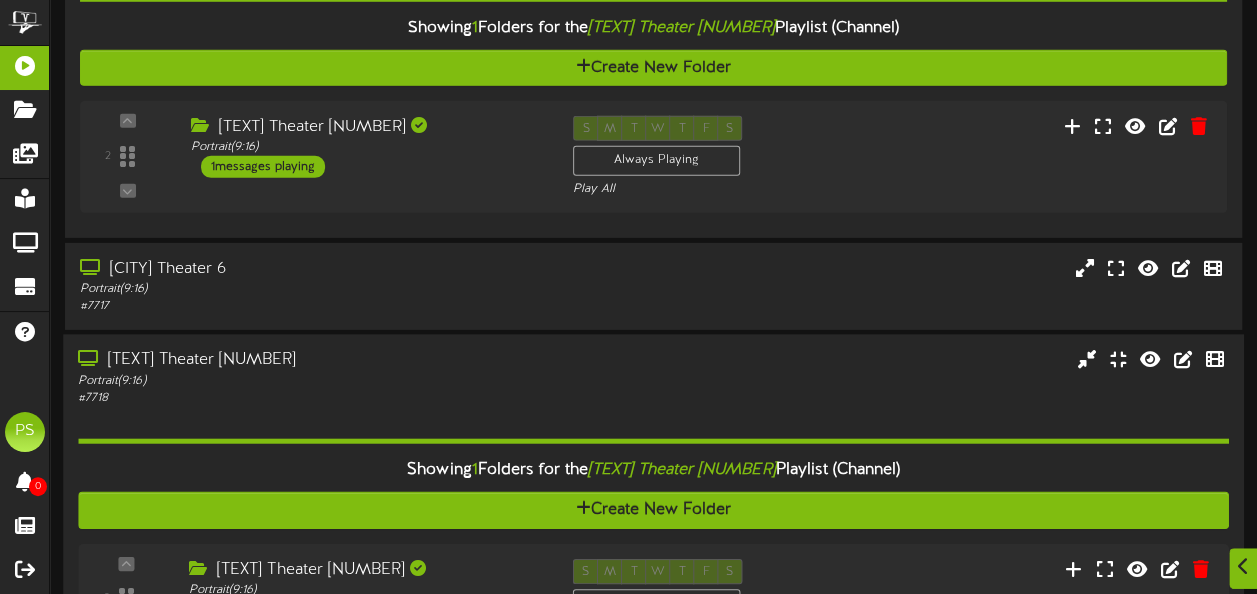 drag, startPoint x: 385, startPoint y: 371, endPoint x: 330, endPoint y: 361, distance: 55.9017 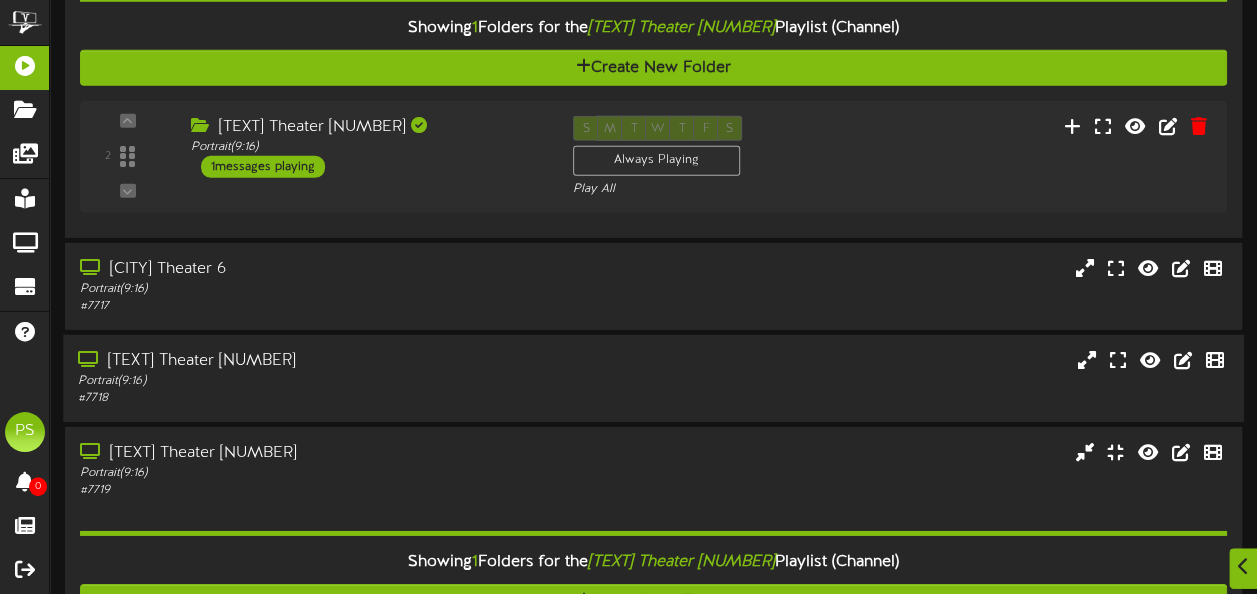 click on "[TEXT] Theater [NUMBER]" at bounding box center (309, 361) 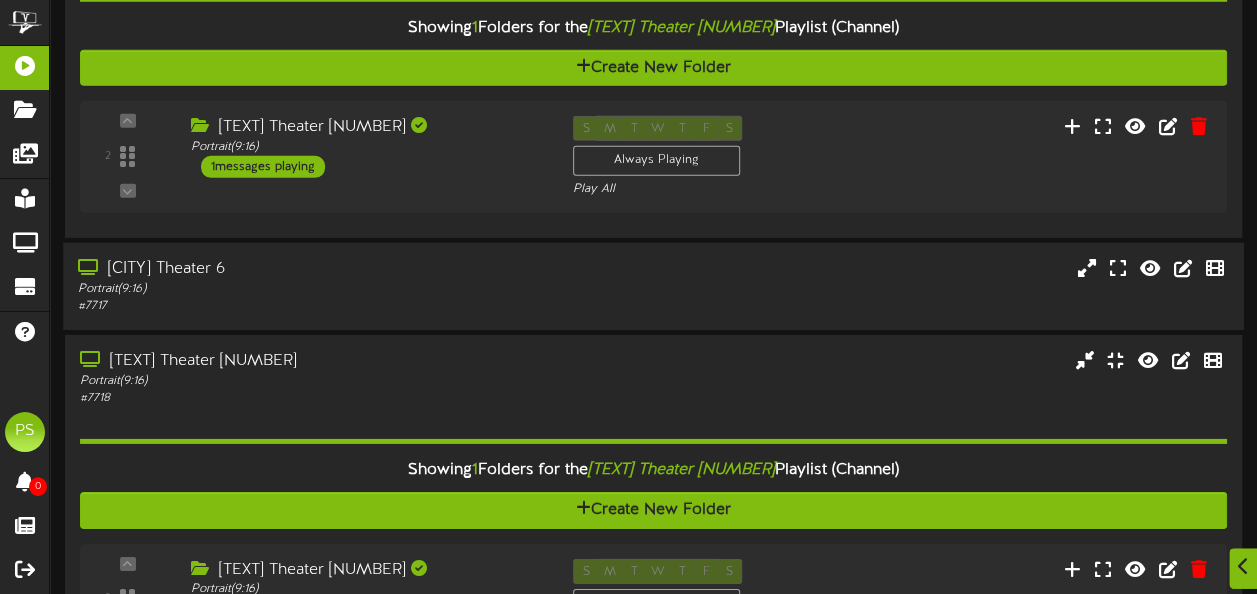 click on "# 7717" at bounding box center (309, 306) 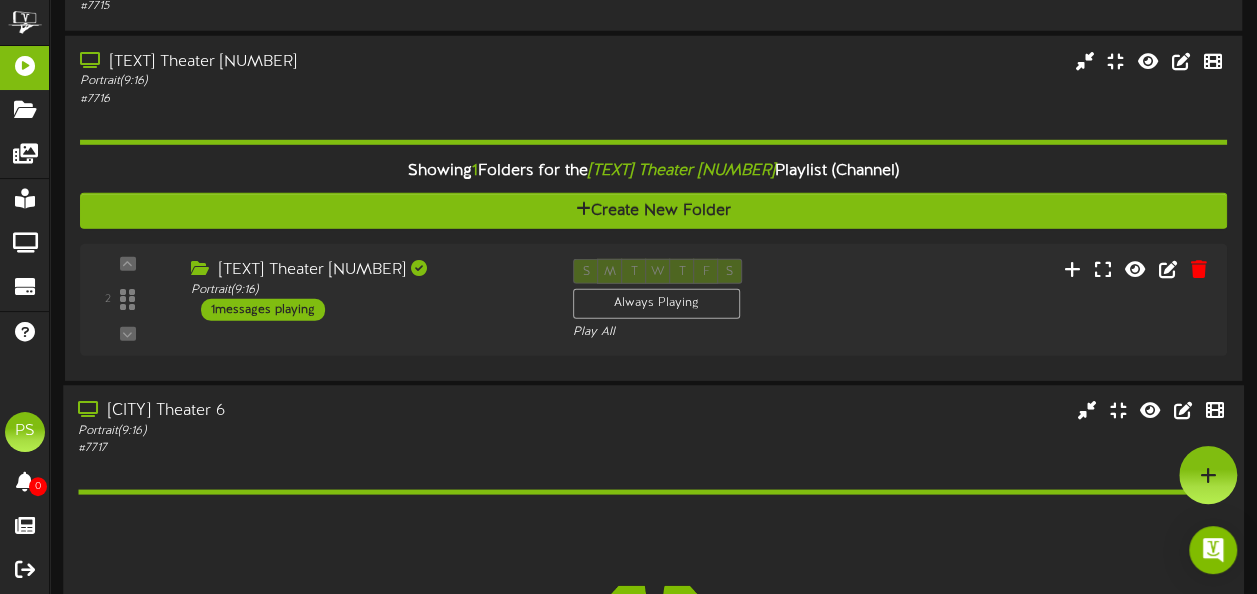 scroll, scrollTop: 2823, scrollLeft: 0, axis: vertical 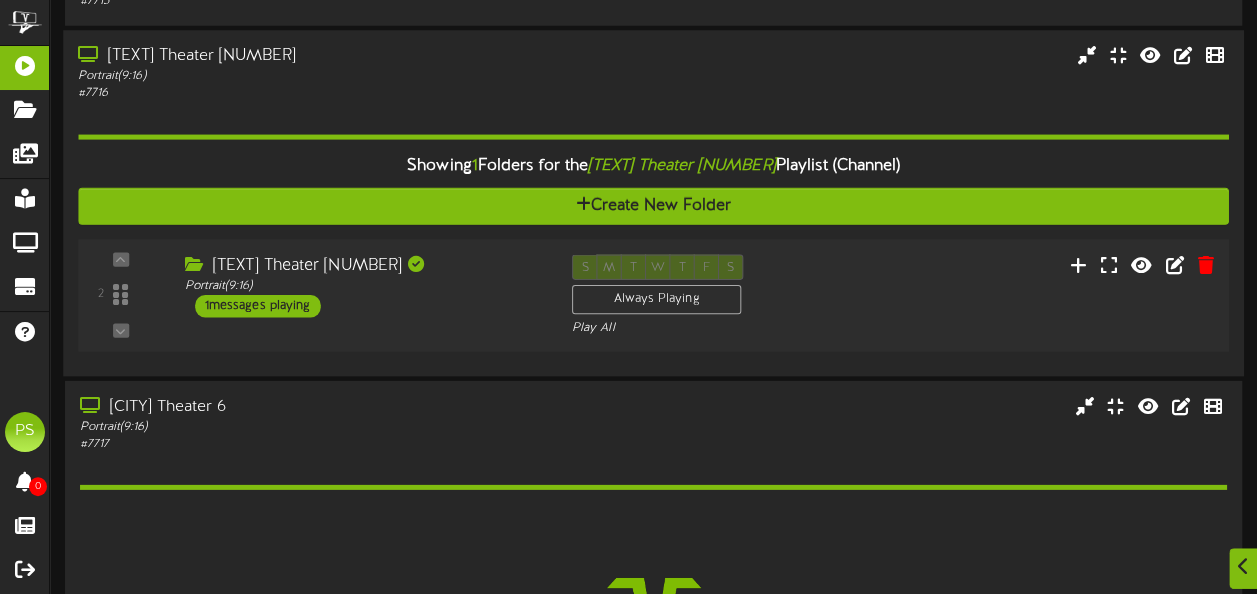 click on "[NUMBER]
Portrait  ( )" at bounding box center [654, 295] 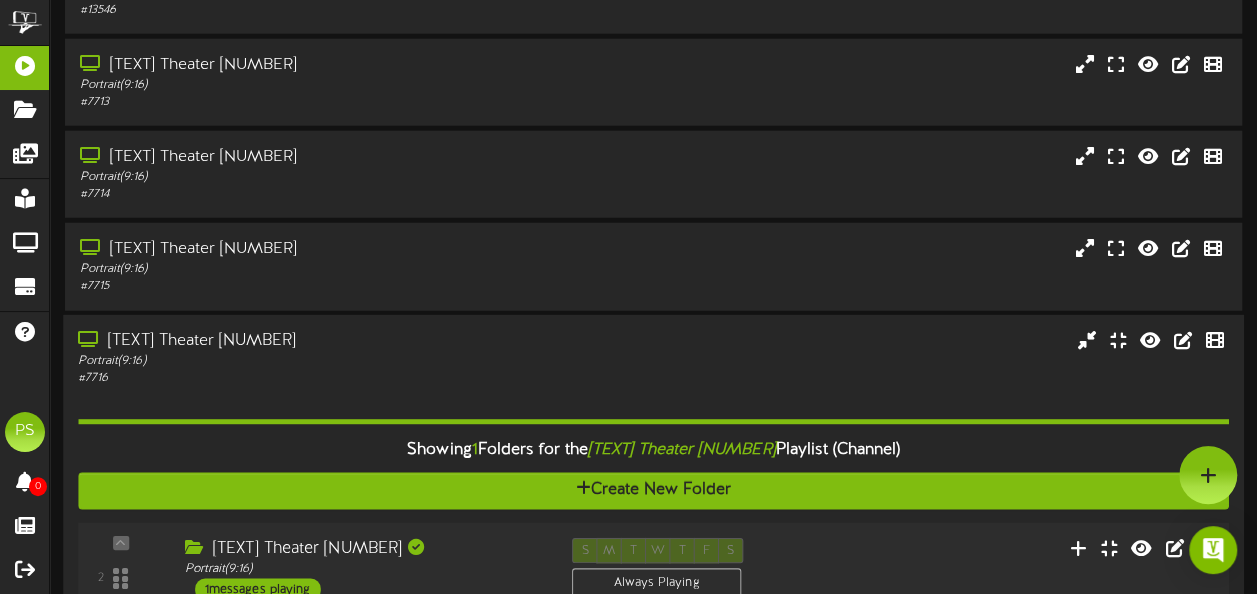 scroll, scrollTop: 2527, scrollLeft: 0, axis: vertical 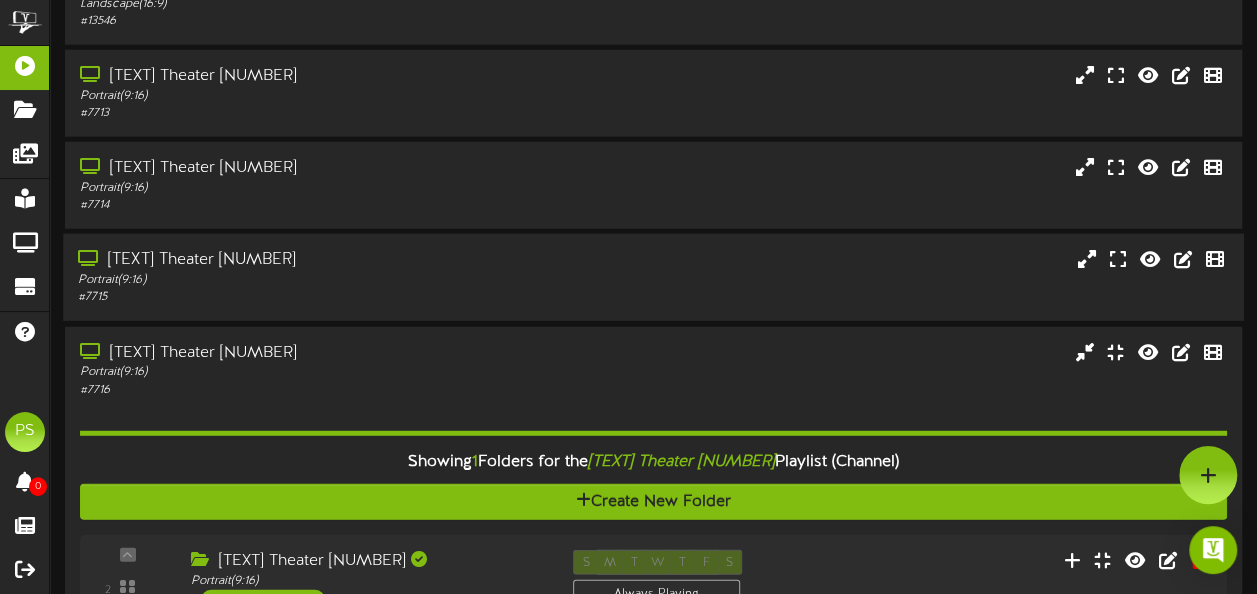 click on "Portrait  ( 9:16 )" at bounding box center (309, 280) 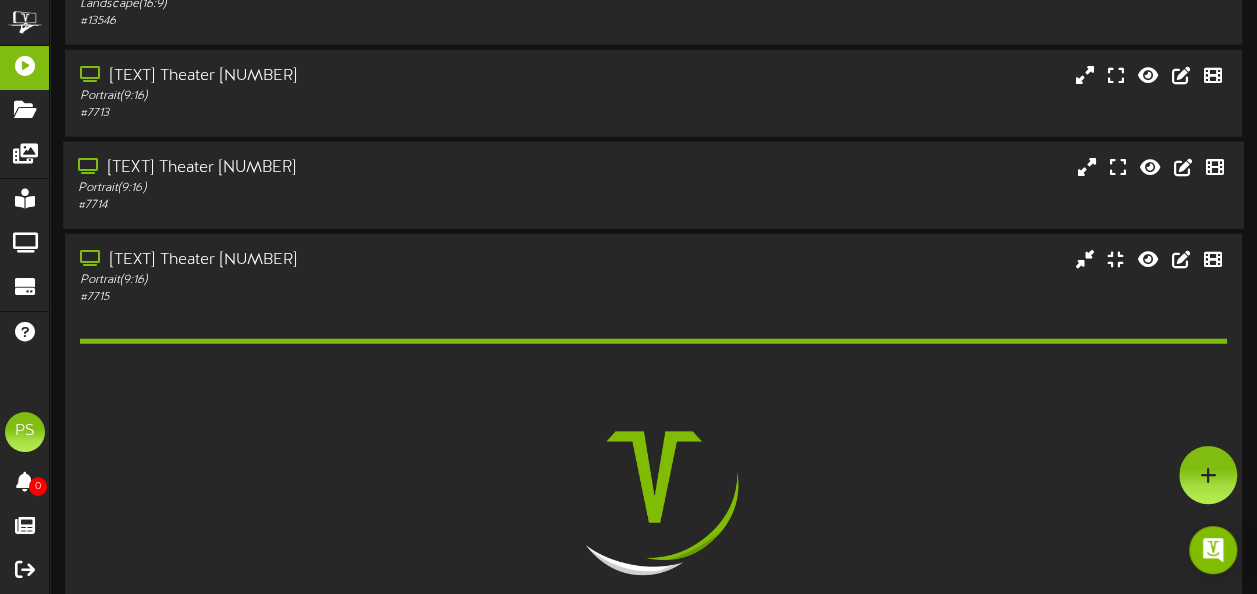 click on "Portrait  ( 9:16 )" at bounding box center [309, 188] 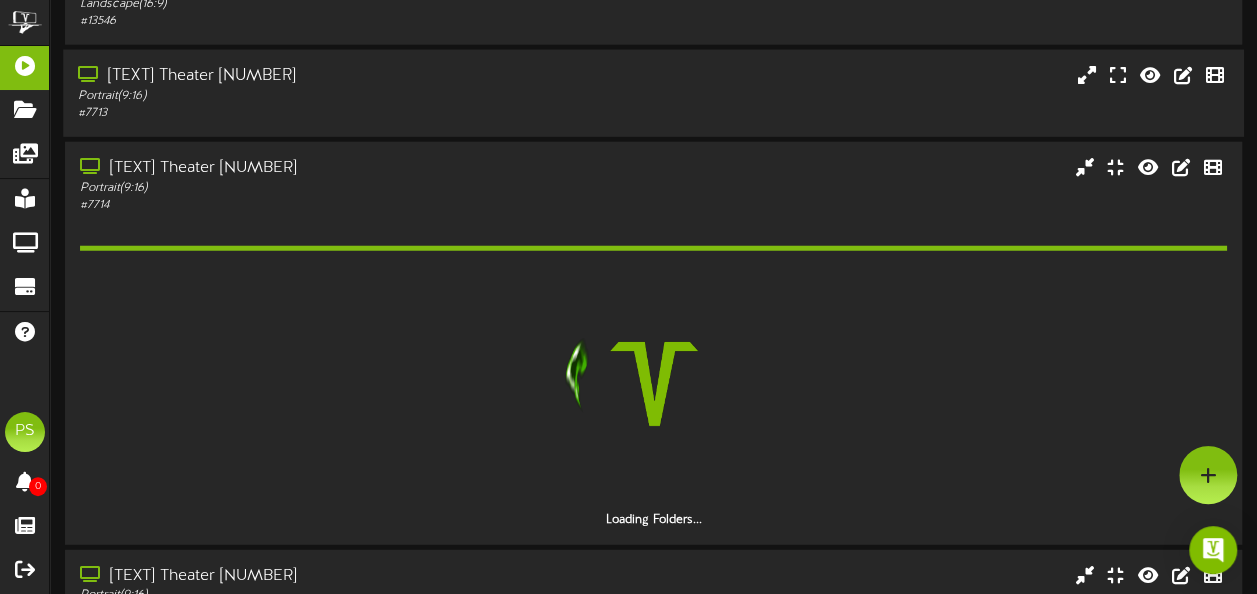 click on "Portrait  ( 9:16 )" at bounding box center (309, 96) 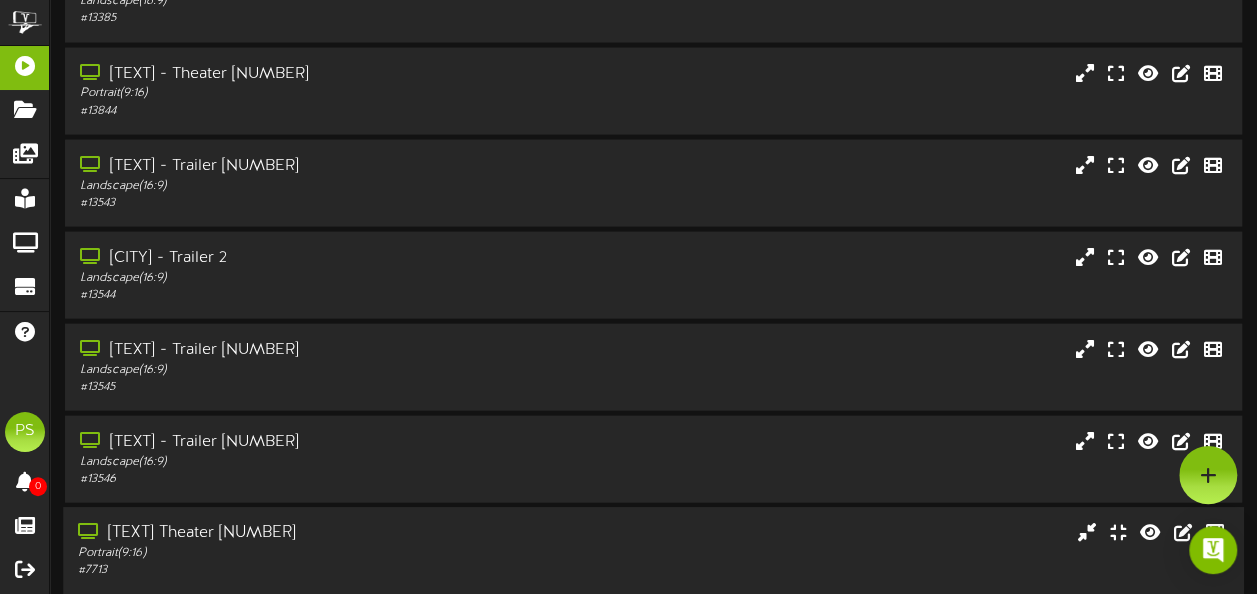 scroll, scrollTop: 2020, scrollLeft: 0, axis: vertical 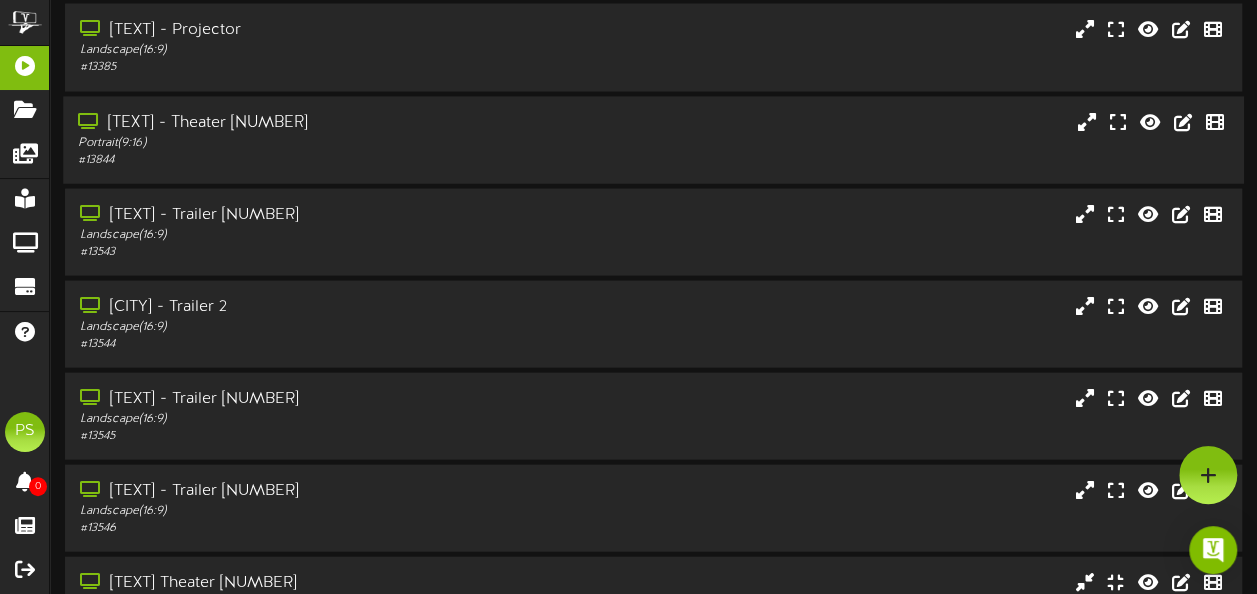 click on "Portrait  ( 9:16 )" at bounding box center [309, 142] 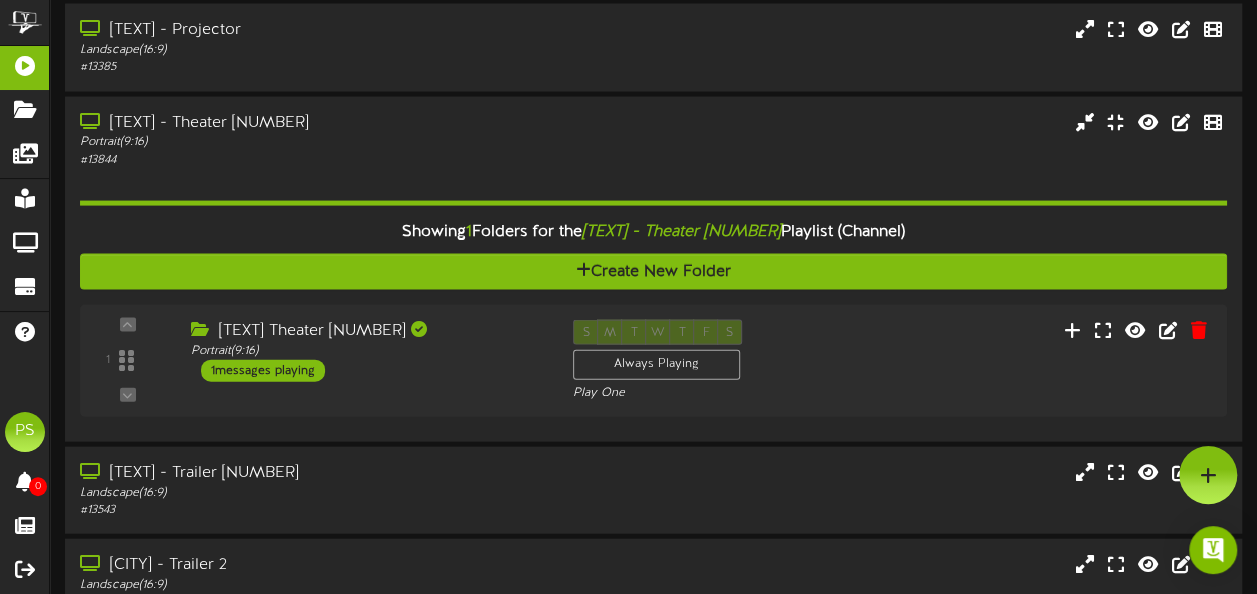 click on "[NUMBER]
Portrait  ( )" at bounding box center [653, 360] 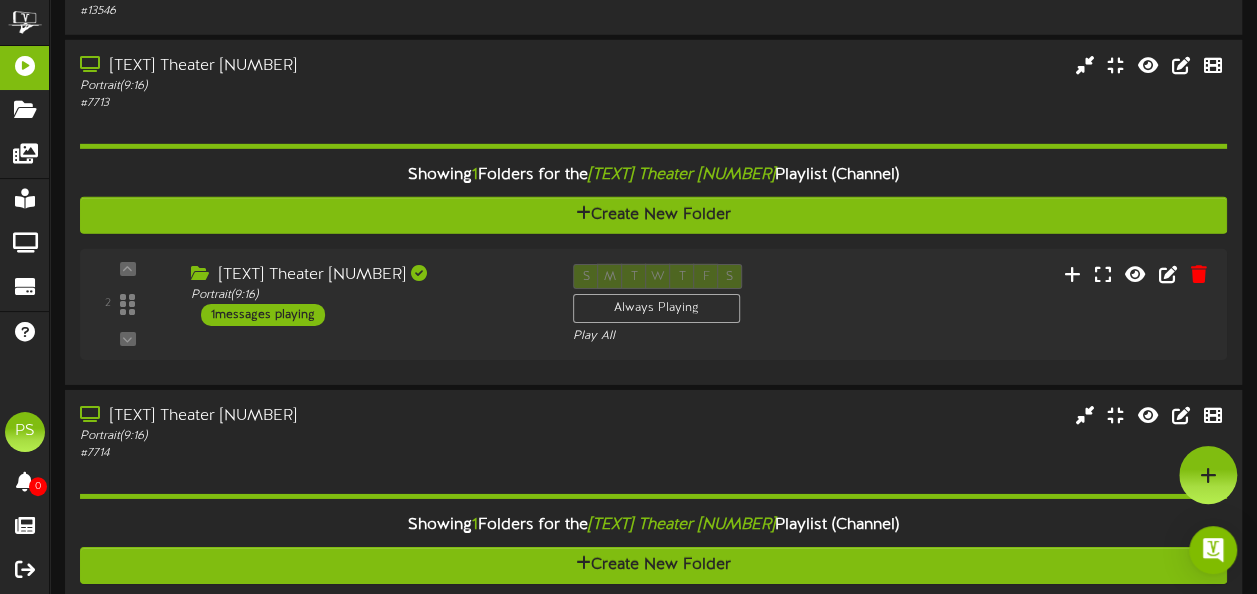scroll, scrollTop: 3036, scrollLeft: 0, axis: vertical 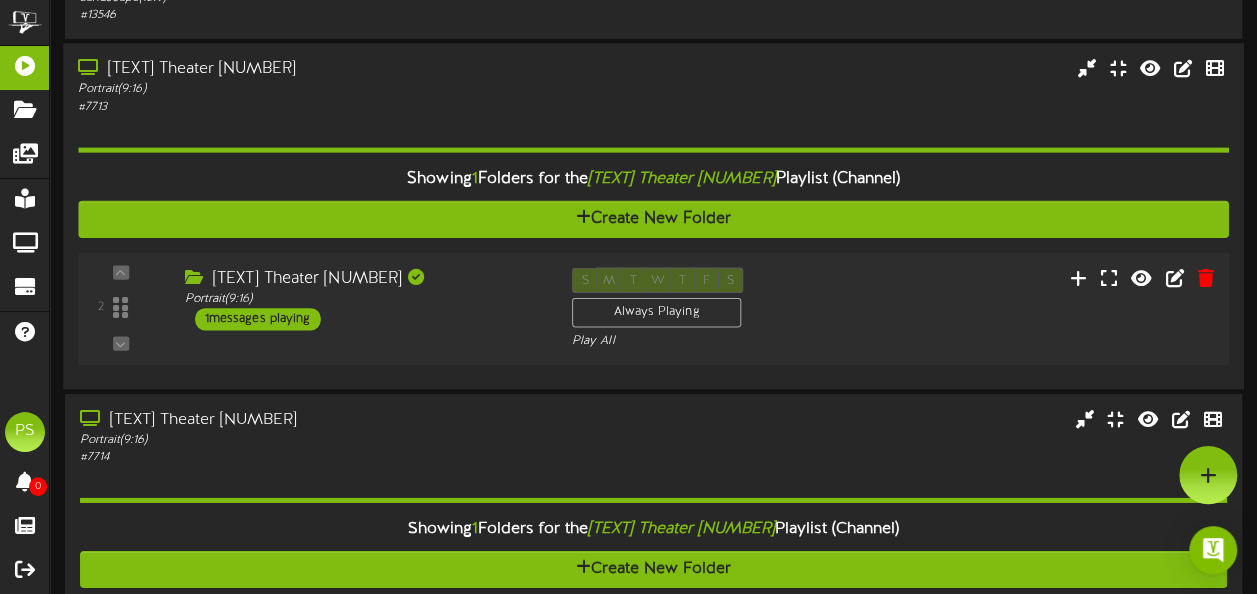 click on "[NUMBER]
( 9:16" at bounding box center (654, 308) 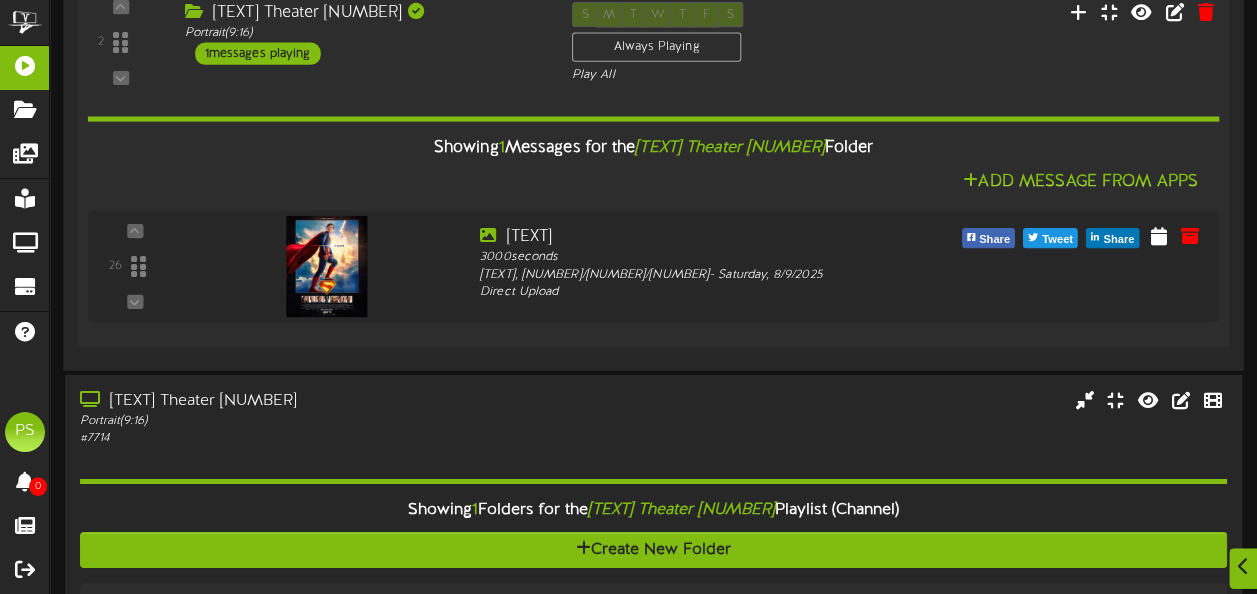 scroll, scrollTop: 3298, scrollLeft: 0, axis: vertical 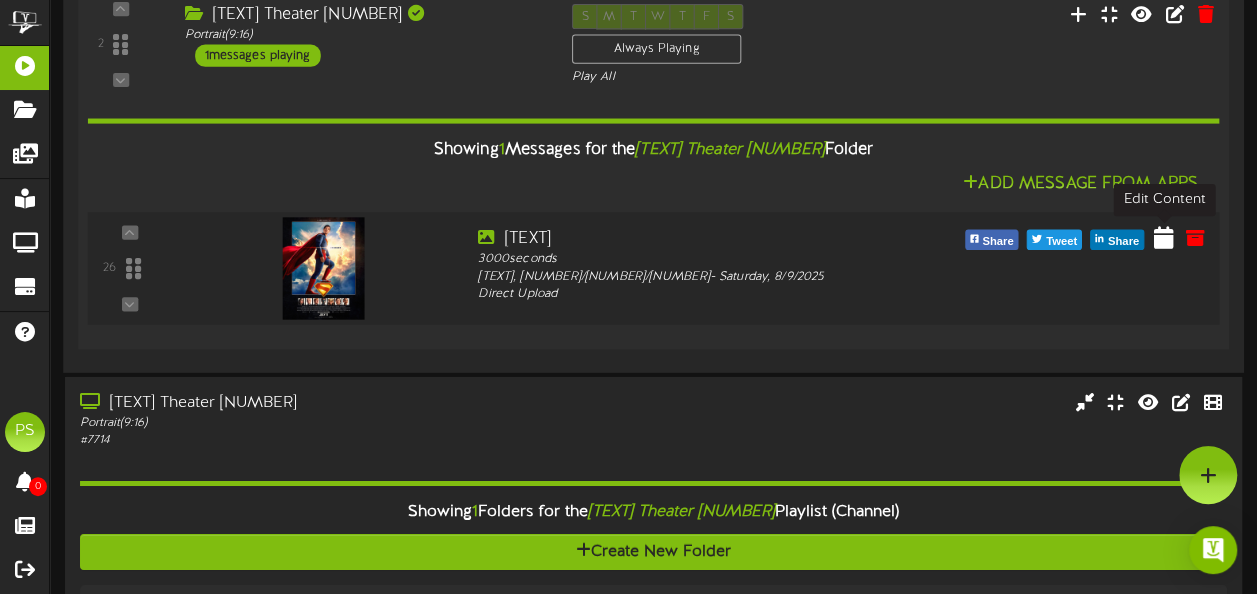 click at bounding box center [1164, 237] 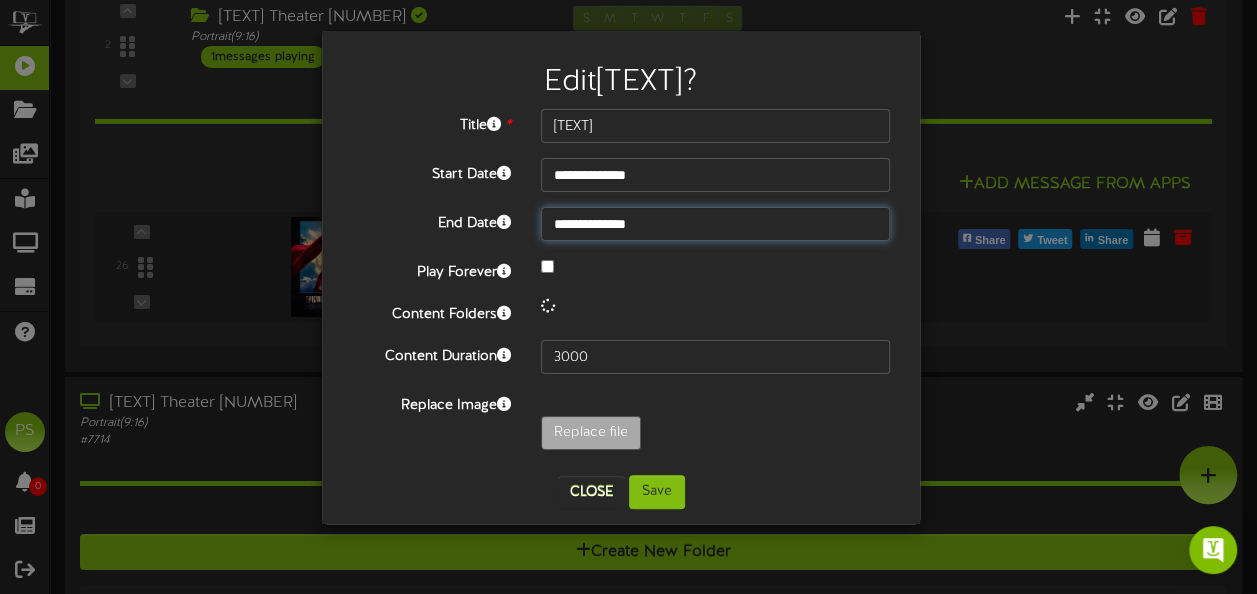 click on "**********" at bounding box center (715, 224) 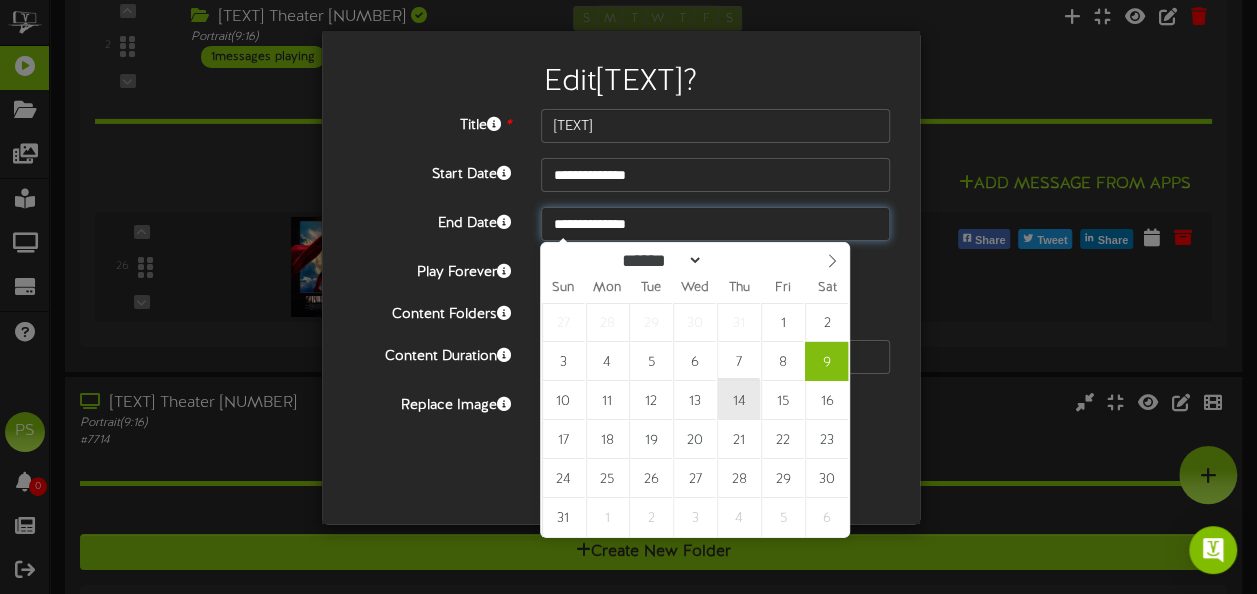 type on "**********" 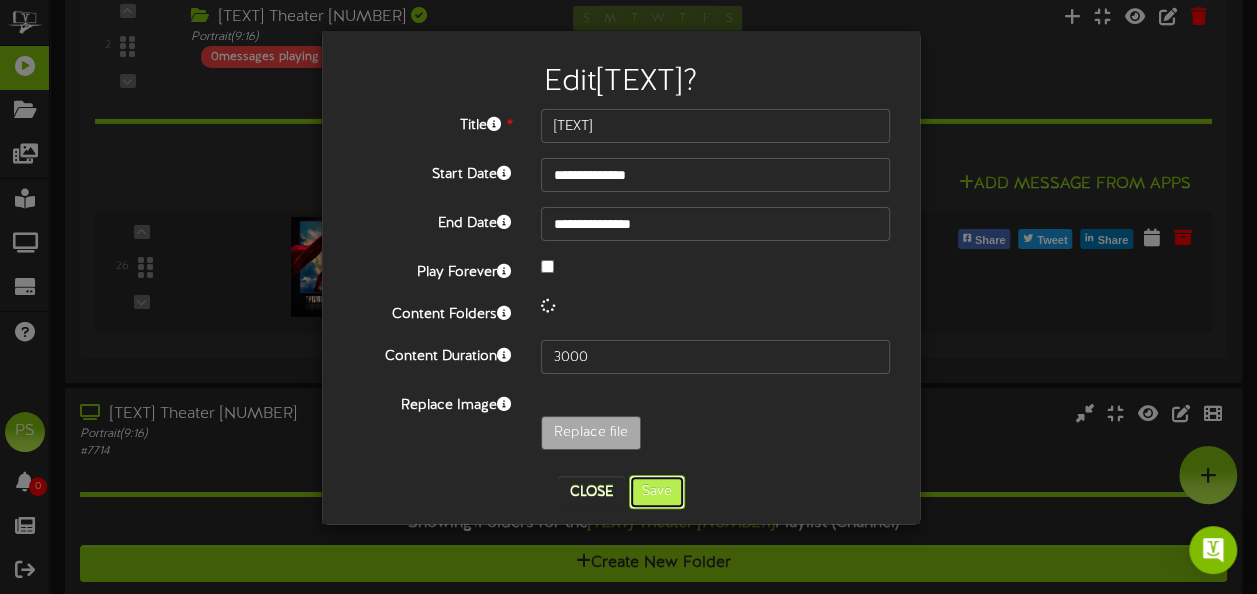 click on "Save" at bounding box center [657, 492] 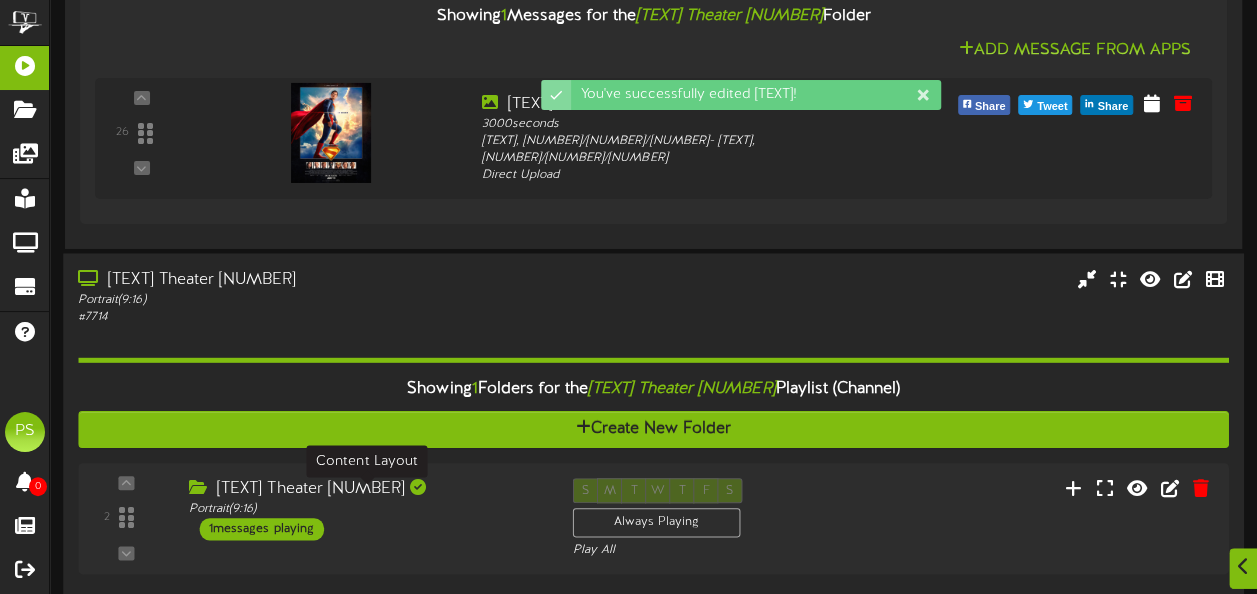 scroll, scrollTop: 3606, scrollLeft: 0, axis: vertical 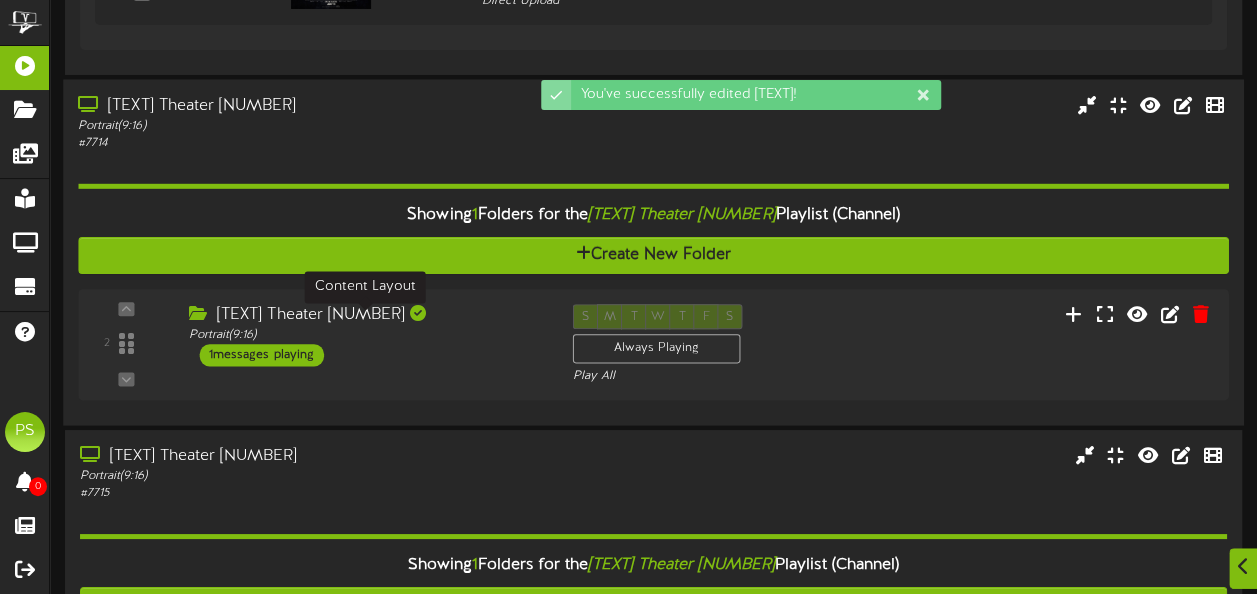 click on "Portrait  ( 9:16 )" at bounding box center [365, 335] 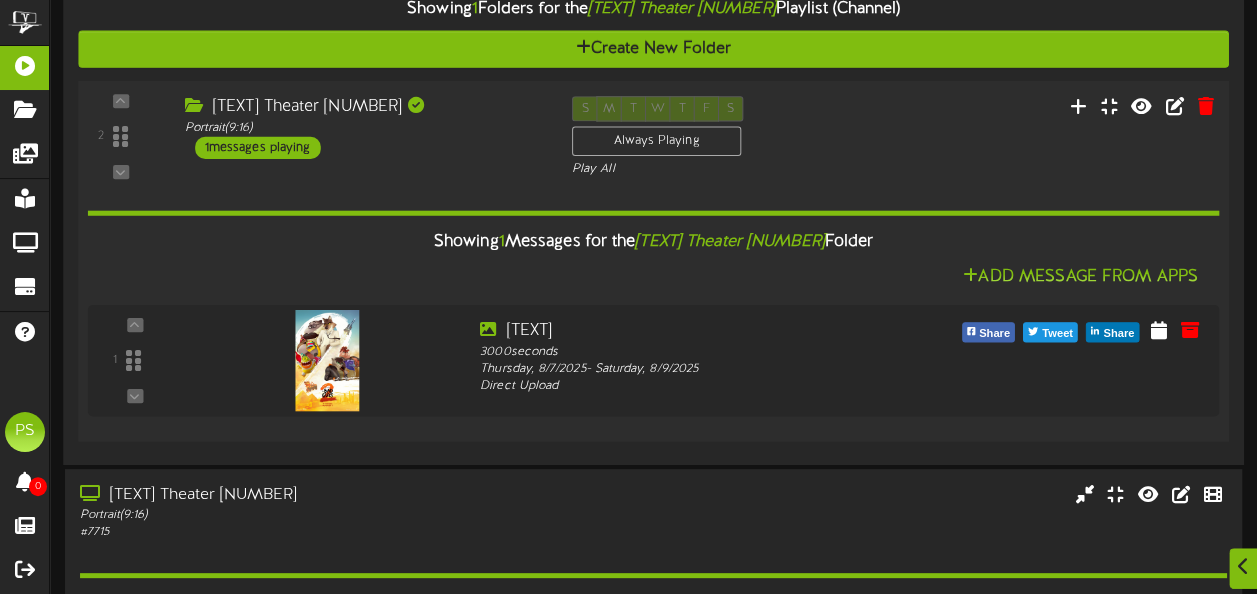 scroll, scrollTop: 3814, scrollLeft: 0, axis: vertical 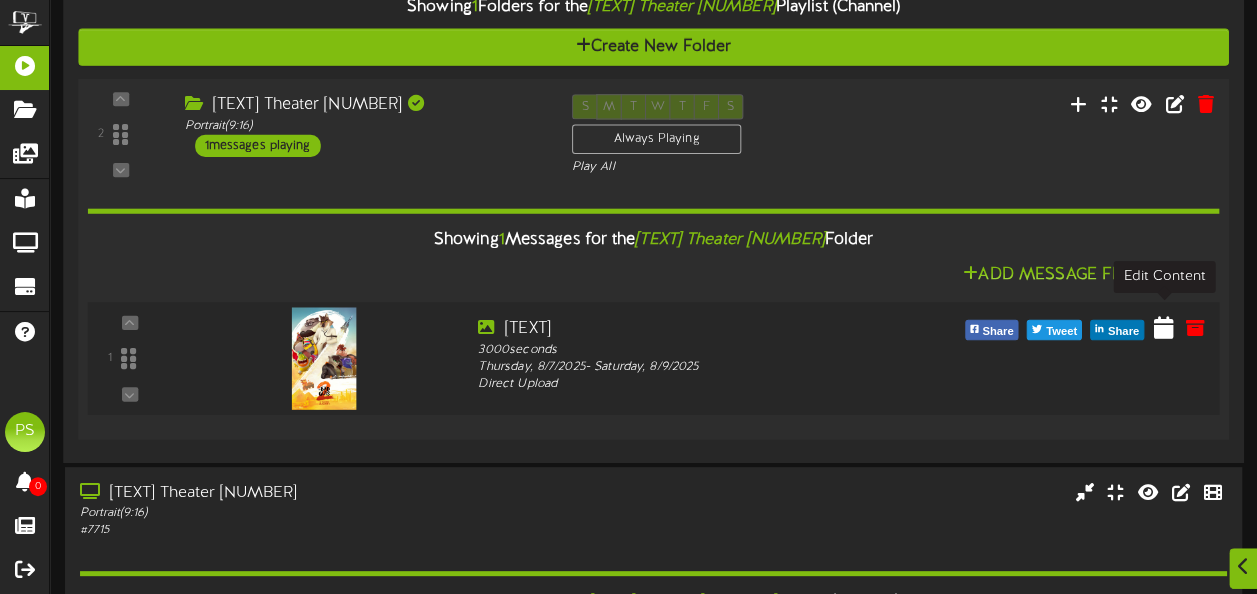 click at bounding box center [1164, 327] 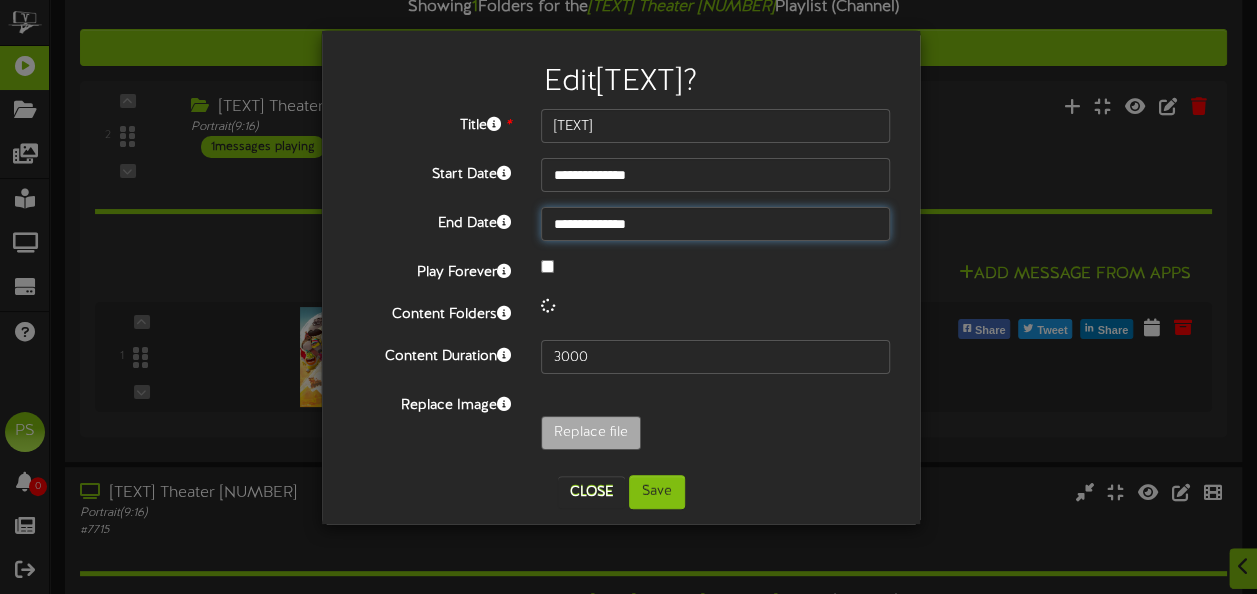 click on "**********" at bounding box center (715, 224) 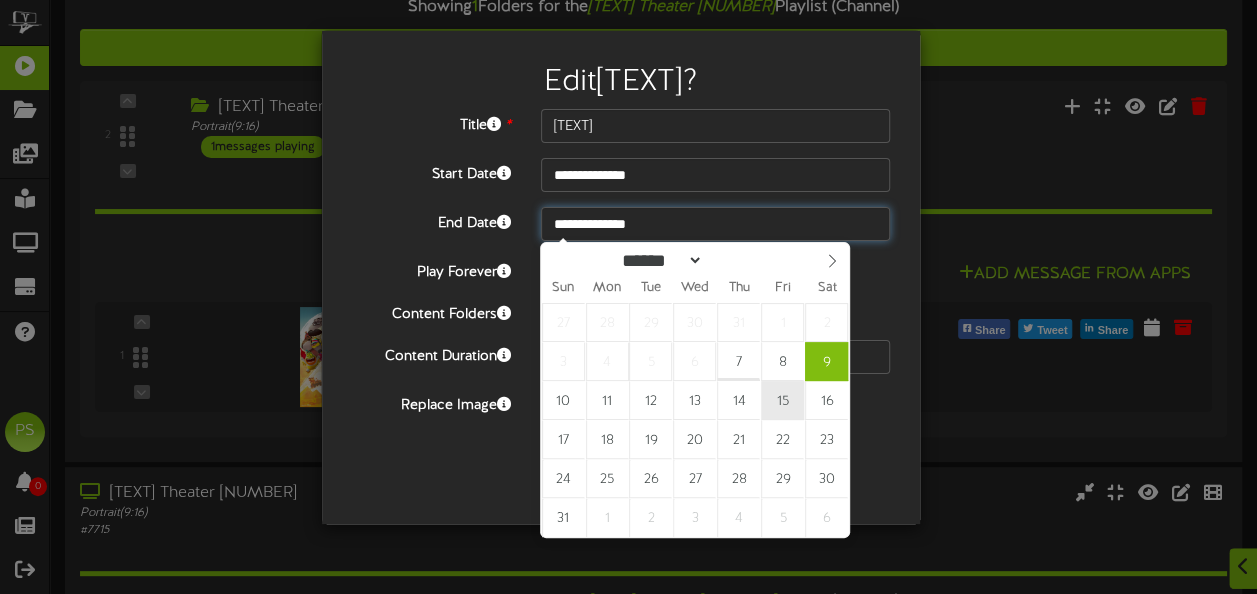 type on "**********" 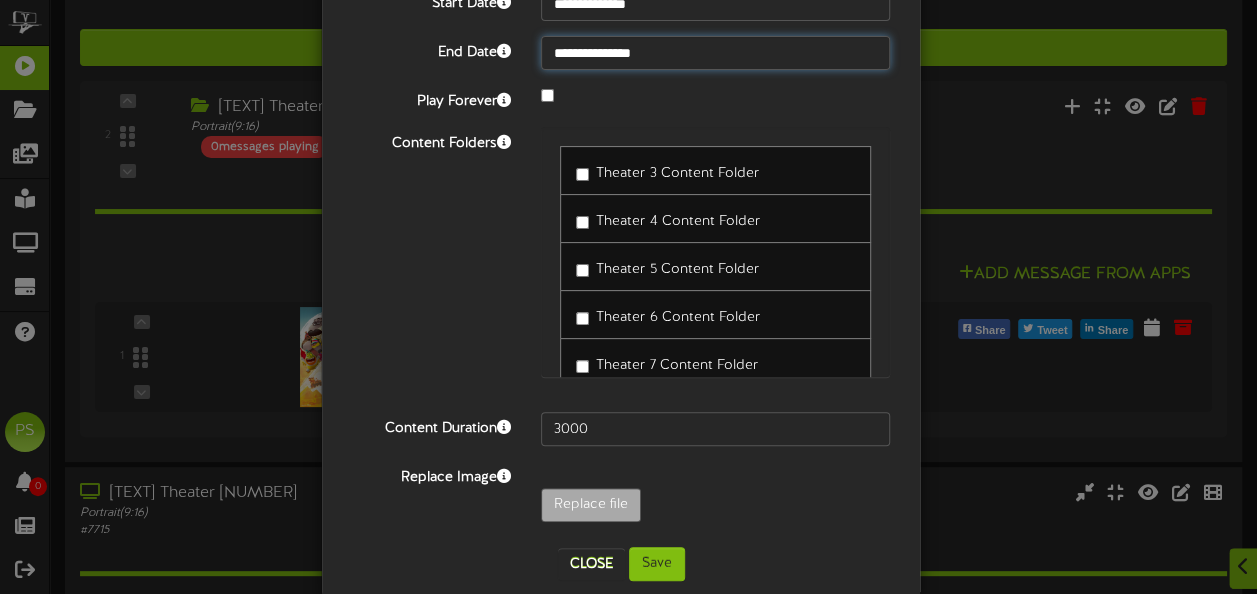 scroll, scrollTop: 175, scrollLeft: 0, axis: vertical 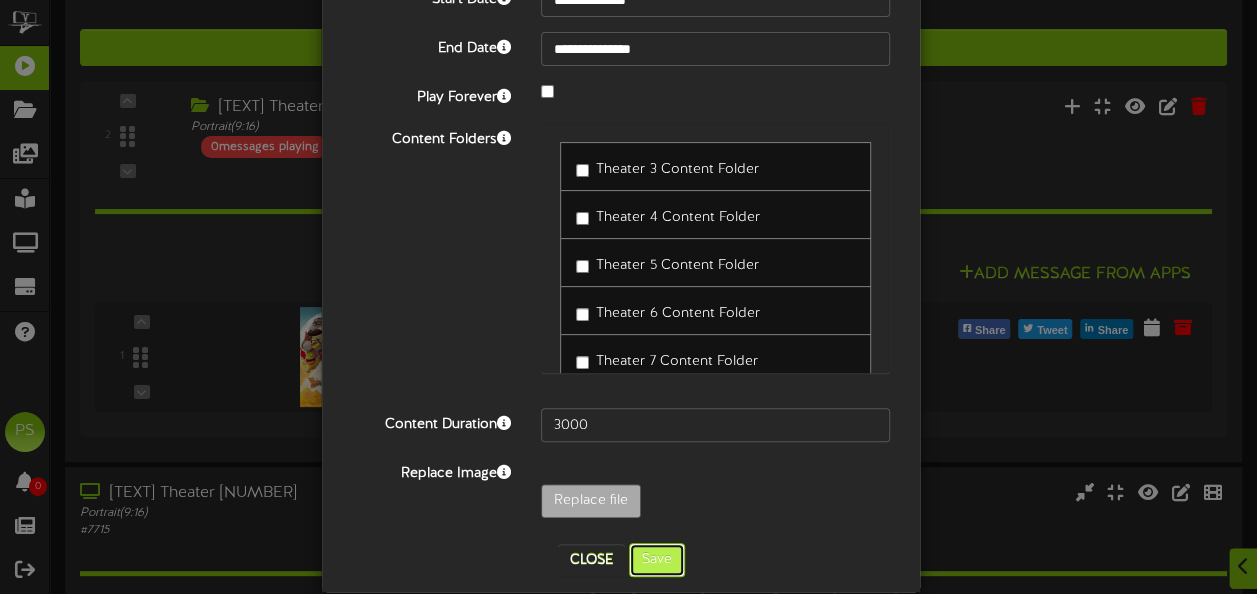 click on "Save" at bounding box center (657, 560) 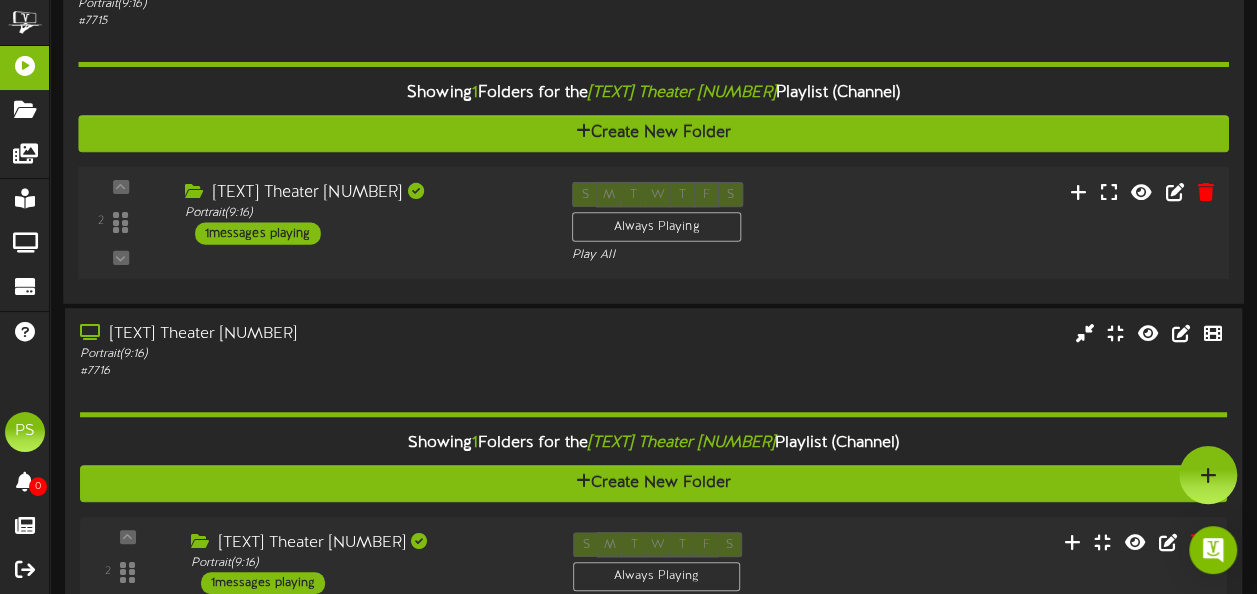 click on "[TEXT] Theater [NUMBER]
Portrait  ( 9:16 )
[NUMBER]  messages playing" at bounding box center (362, 212) 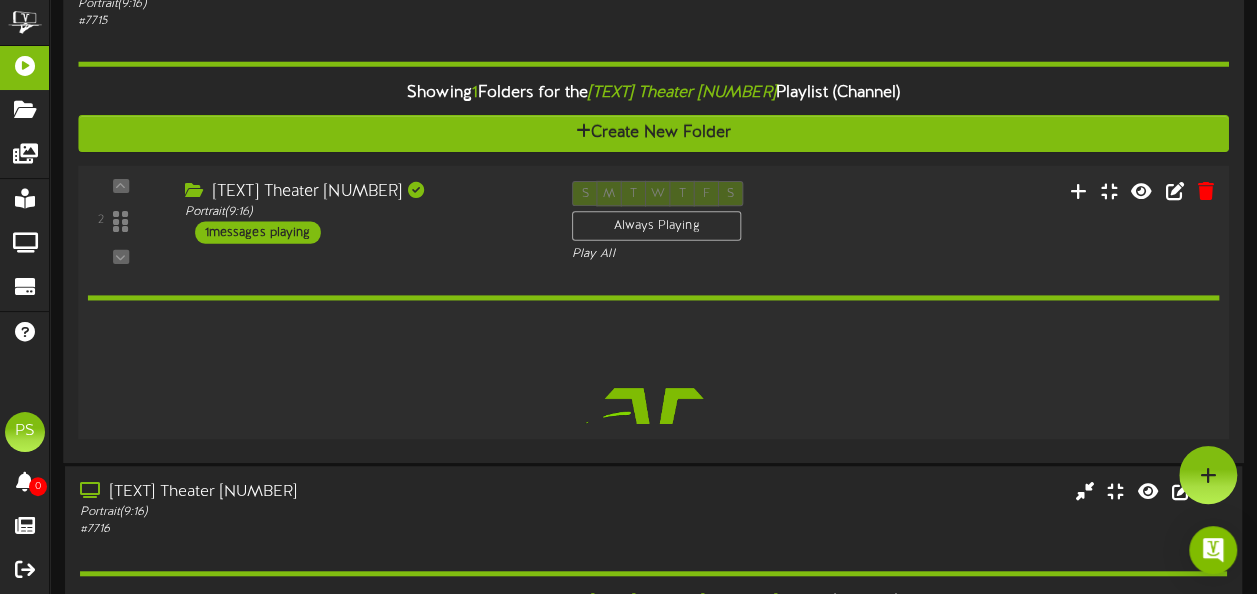 scroll, scrollTop: 4322, scrollLeft: 0, axis: vertical 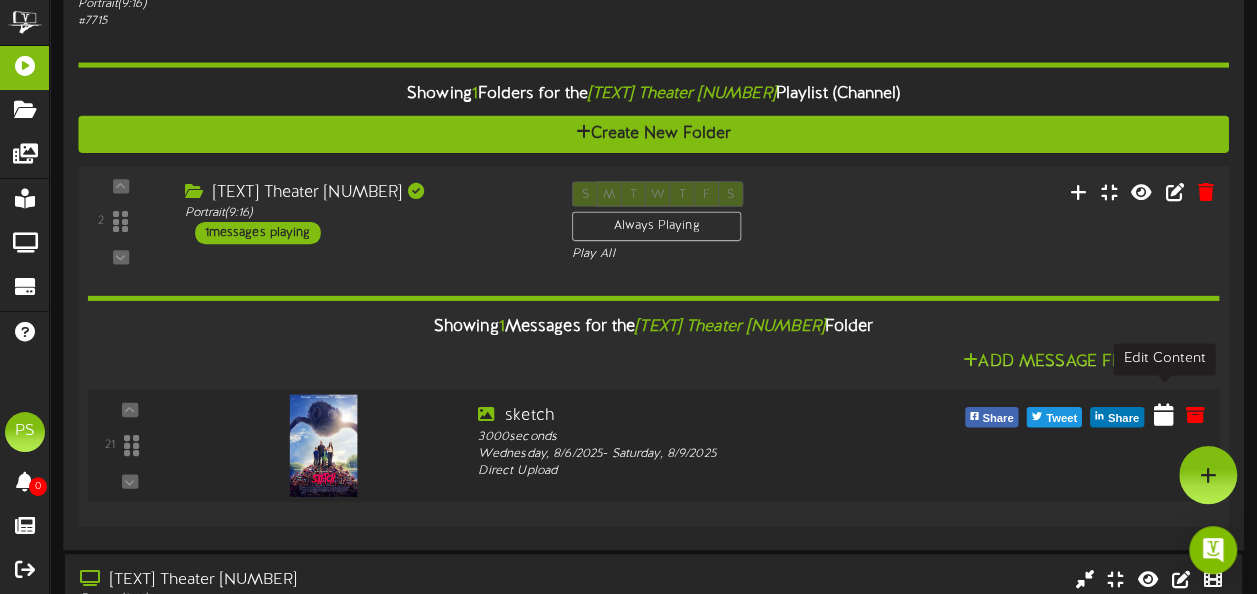 click at bounding box center [1164, 414] 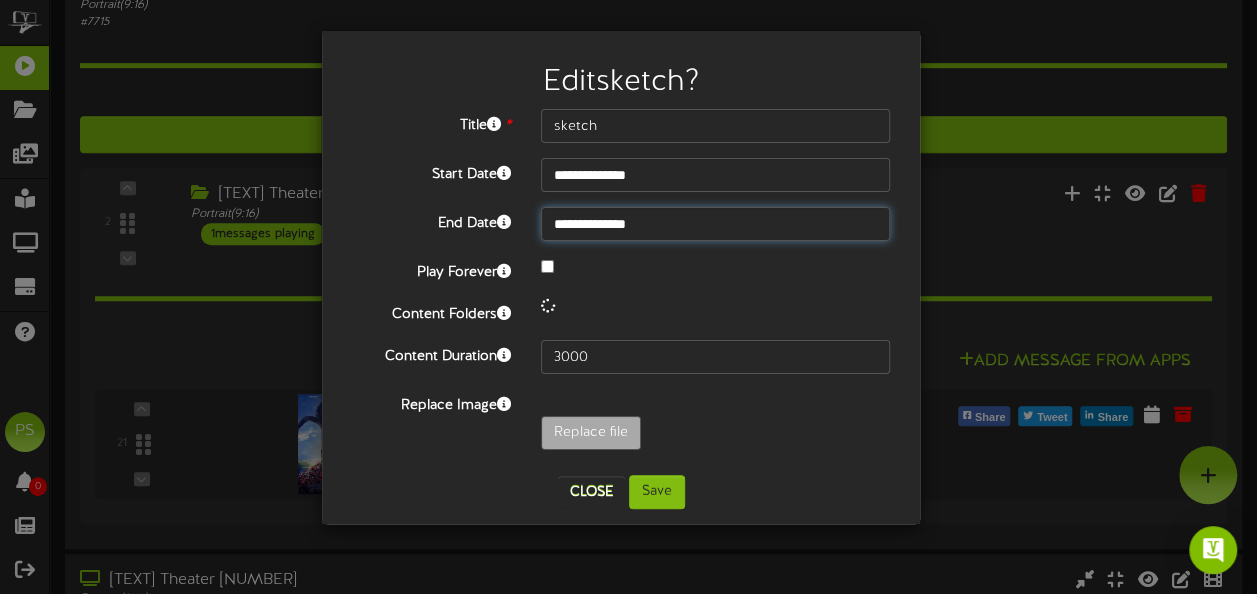 click on "**********" at bounding box center (715, 224) 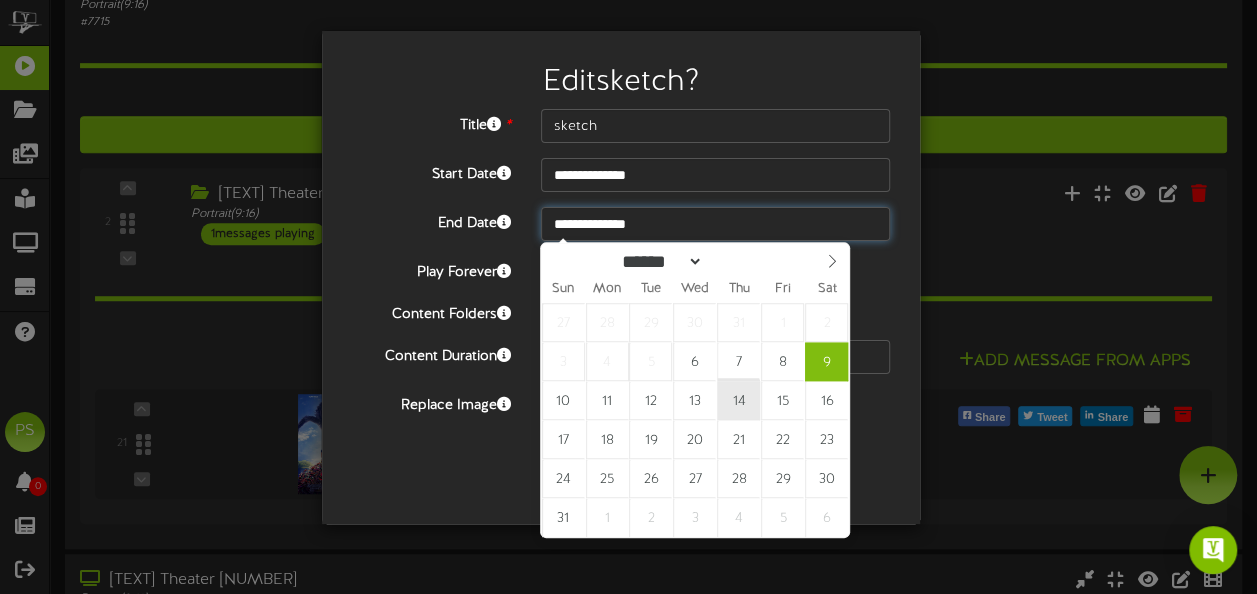 type on "**********" 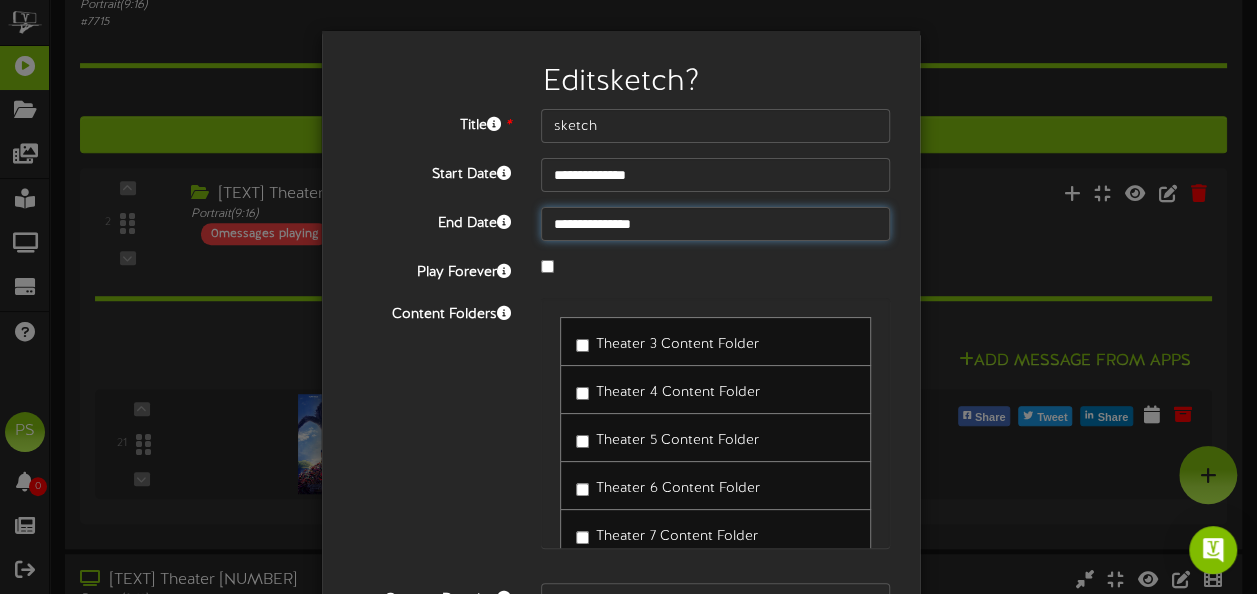 scroll, scrollTop: 202, scrollLeft: 0, axis: vertical 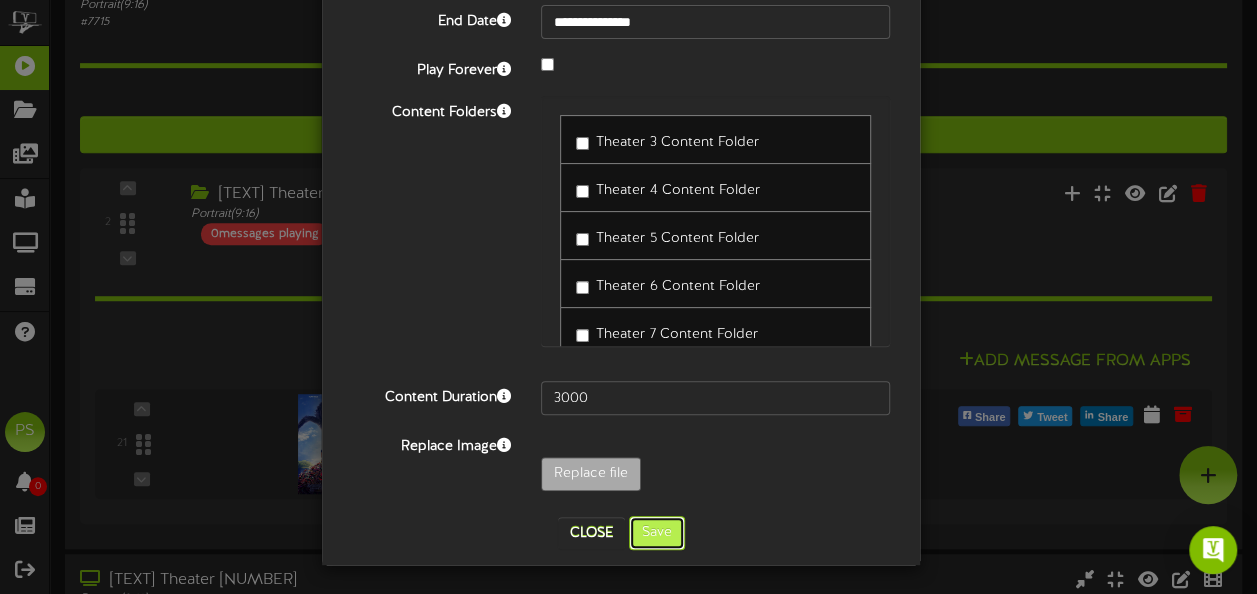 click on "Save" at bounding box center [657, 533] 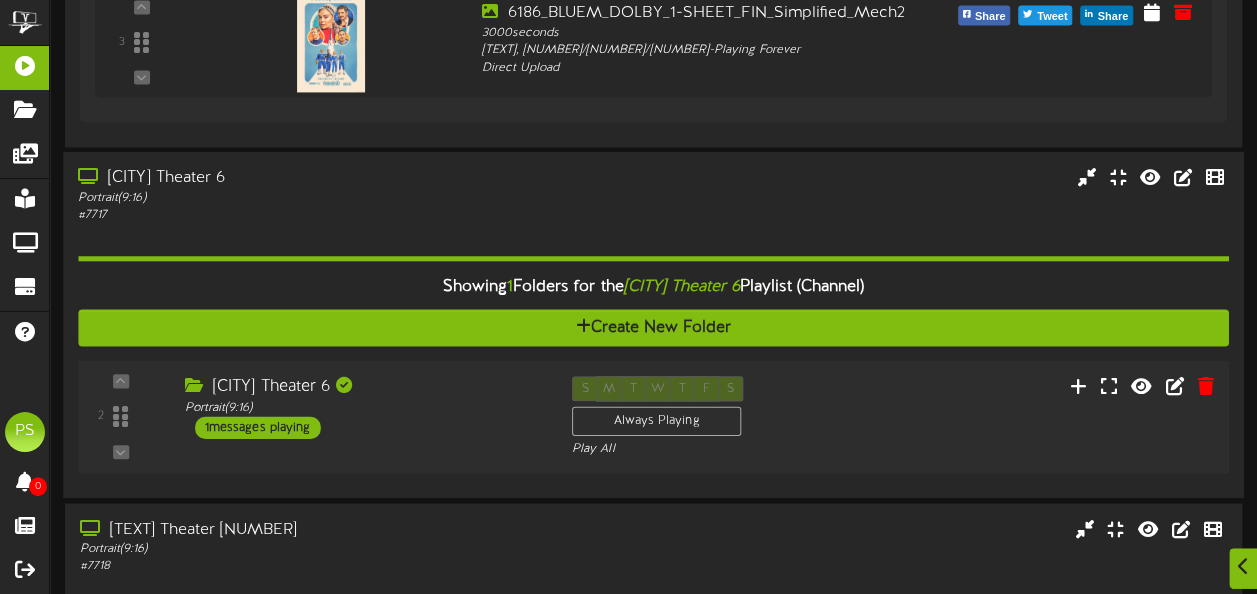 scroll, scrollTop: 5318, scrollLeft: 0, axis: vertical 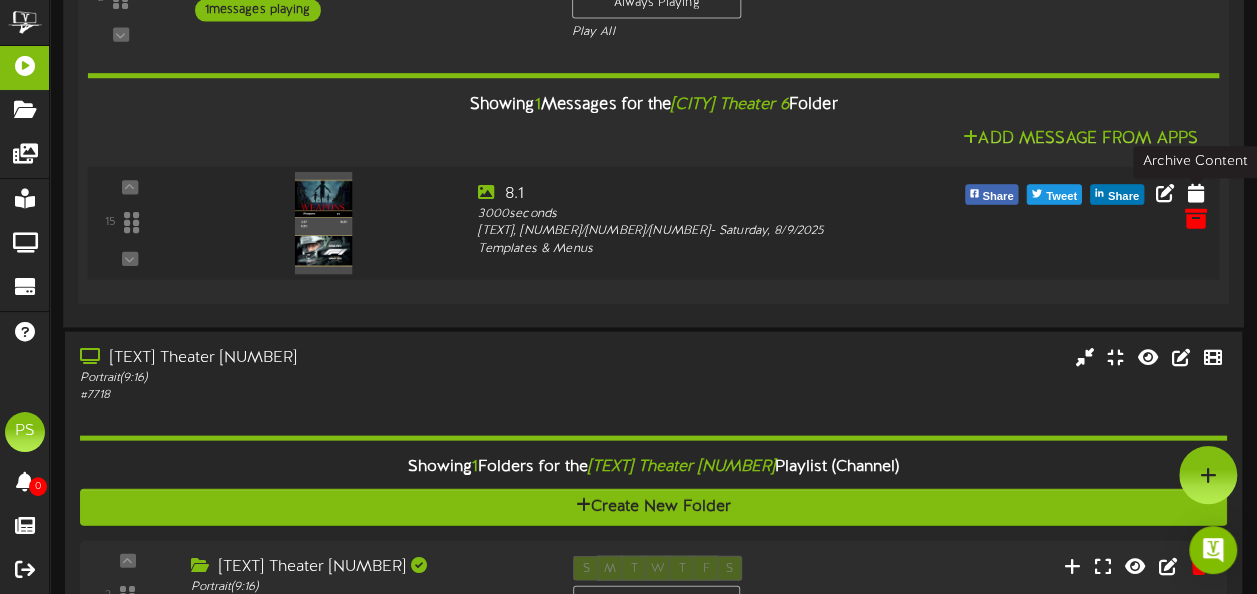 click at bounding box center [1195, 219] 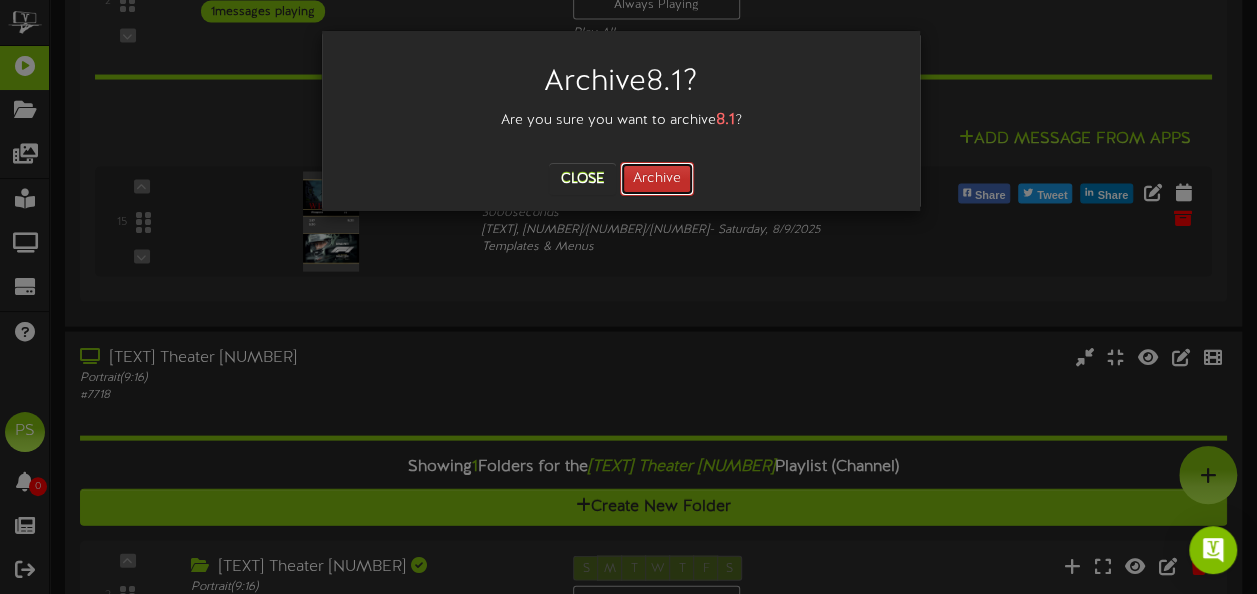 click on "Archive" at bounding box center [657, 179] 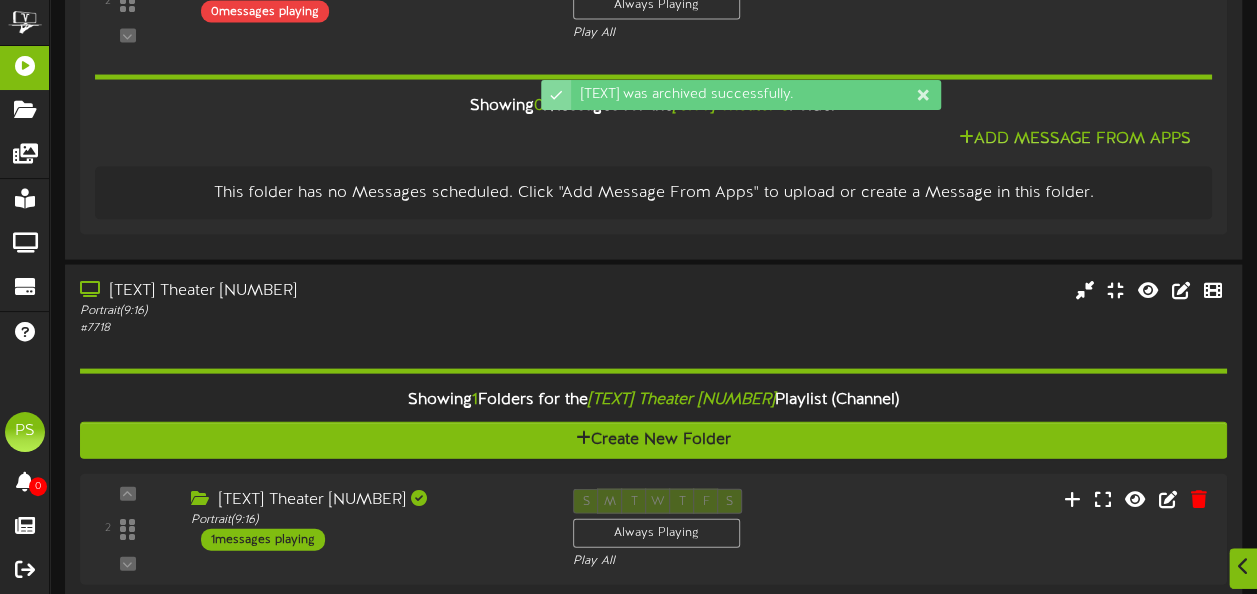 scroll, scrollTop: 5981, scrollLeft: 0, axis: vertical 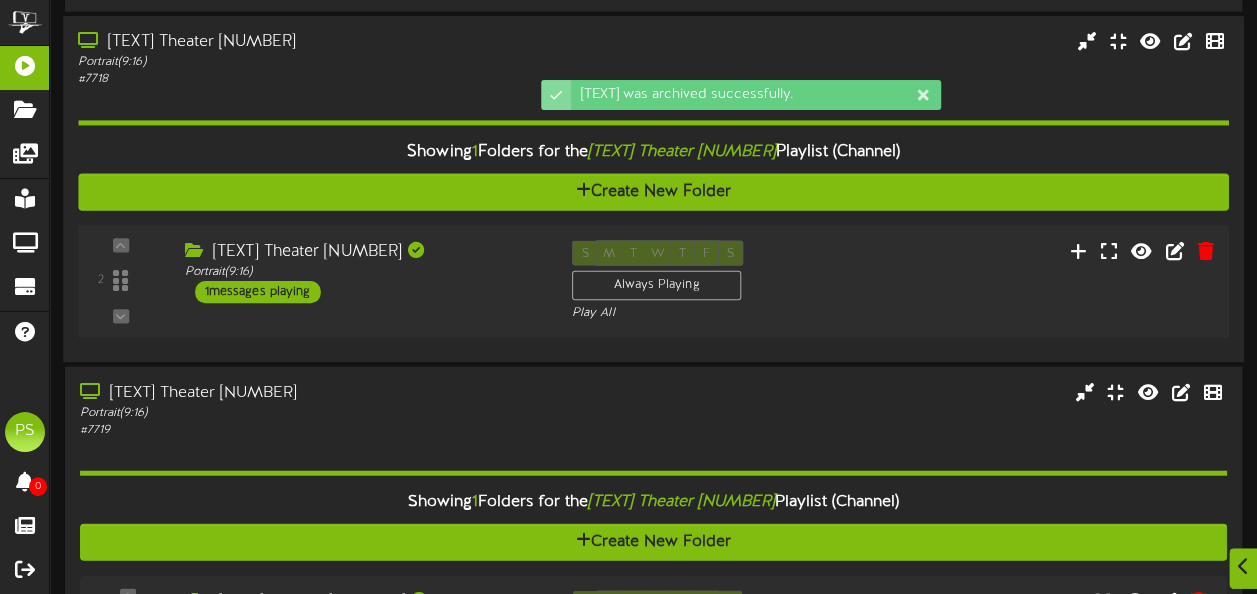 click on "S
M
T
W
T
F
S
Always Playing
Play All" at bounding box center [702, 282] 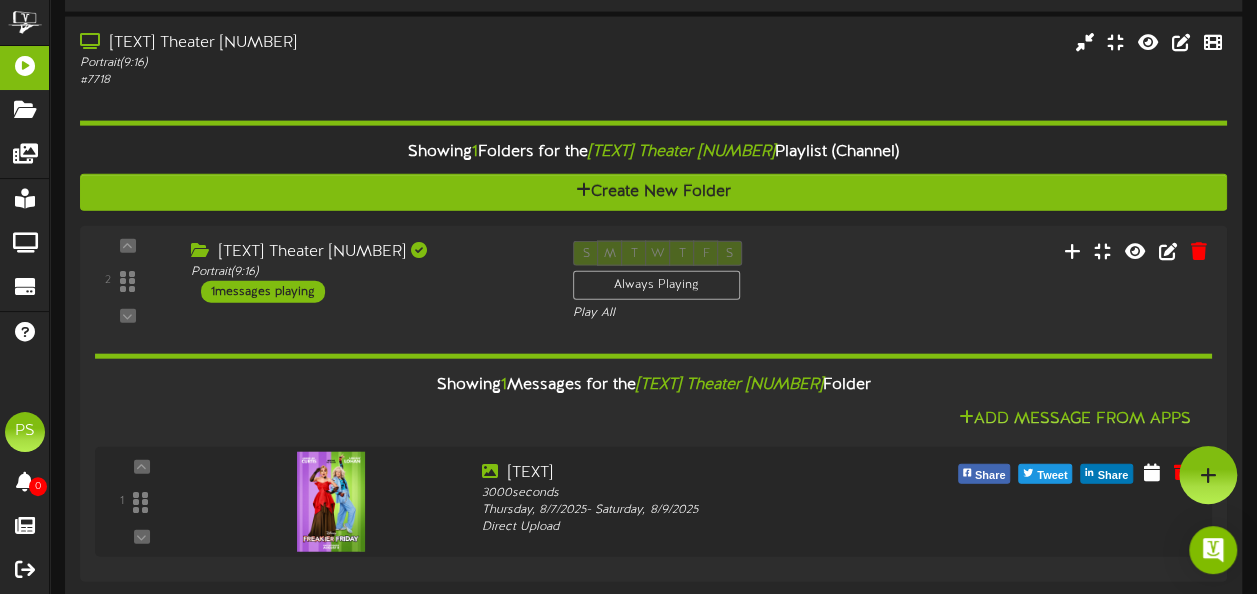 scroll, scrollTop: 6160, scrollLeft: 0, axis: vertical 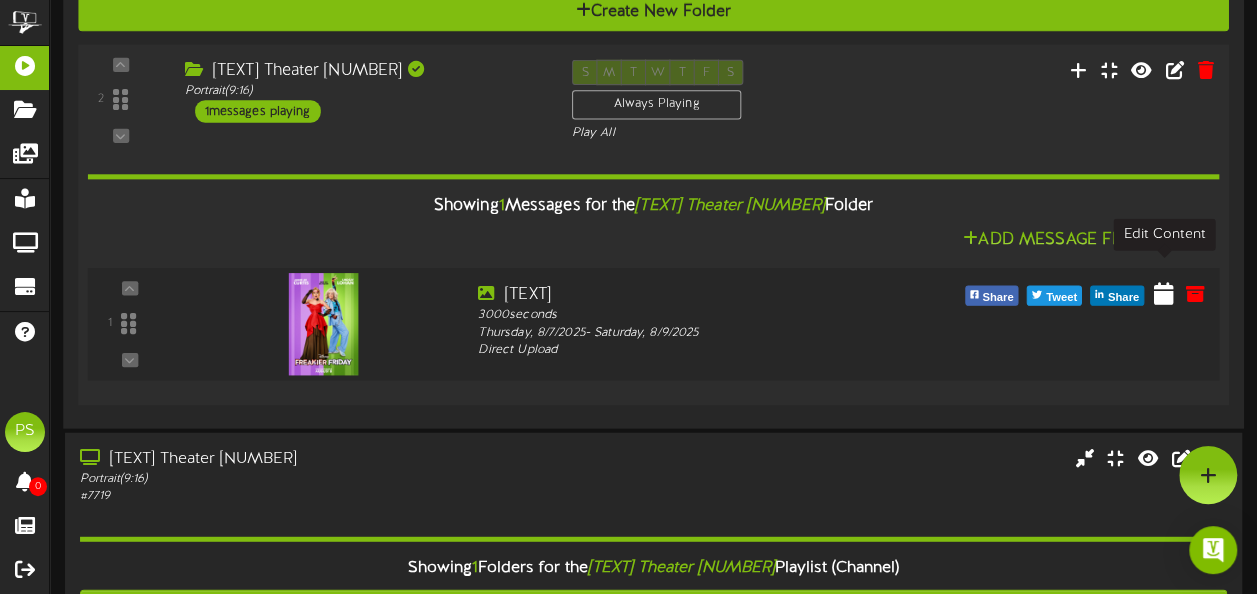 click at bounding box center [1164, 293] 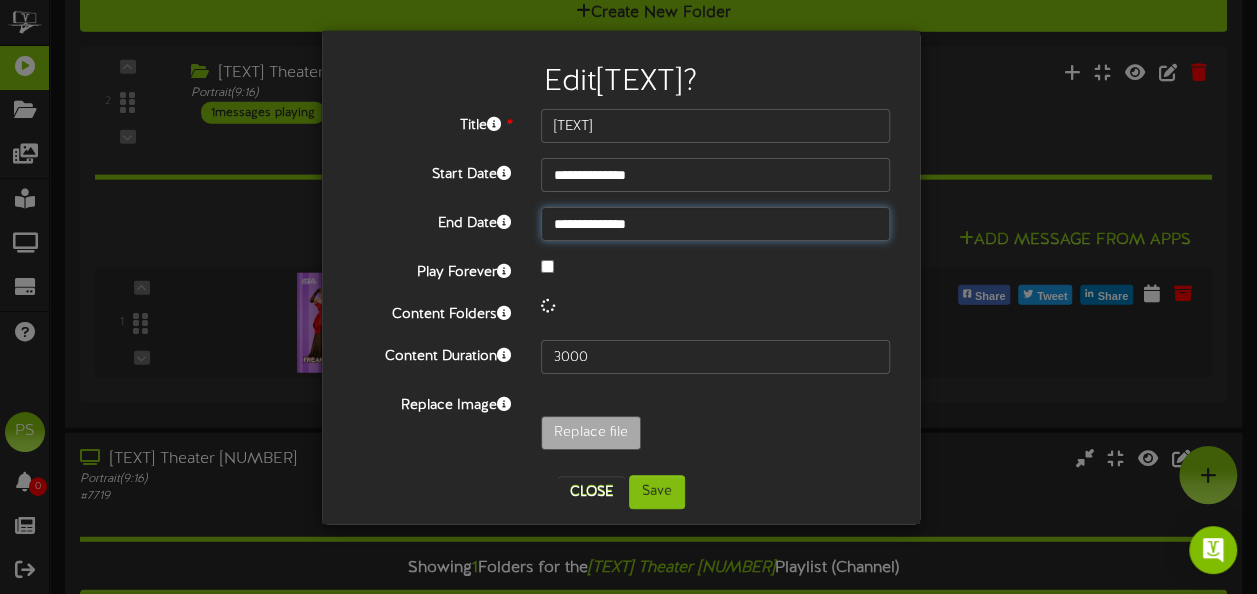 click on "**********" at bounding box center [715, 224] 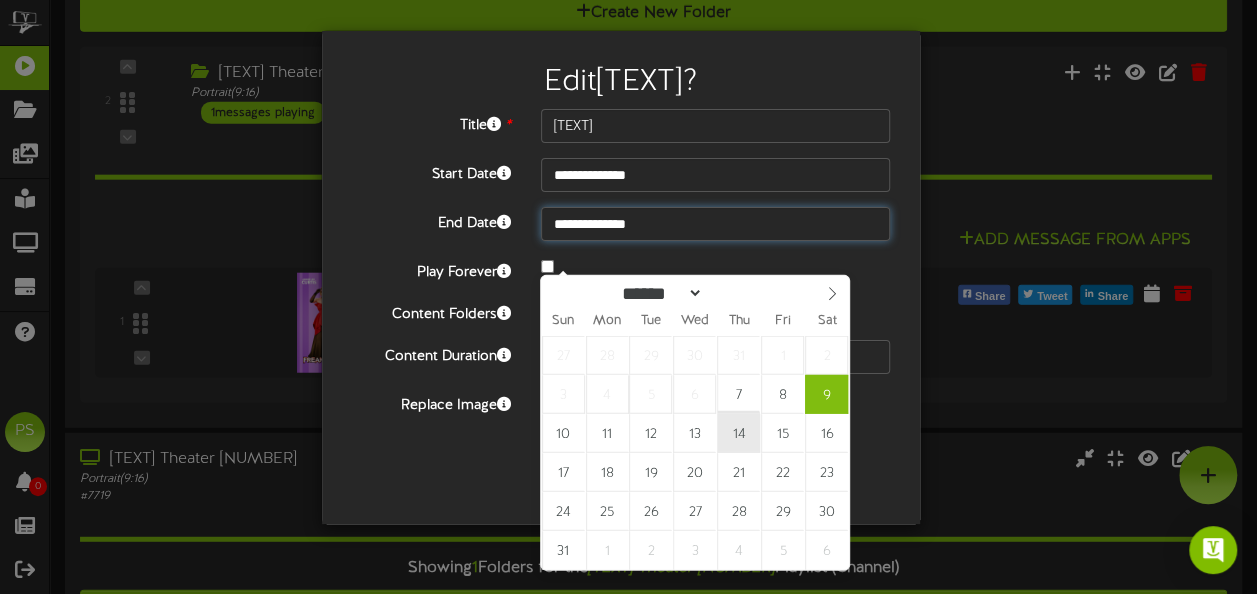 type on "**********" 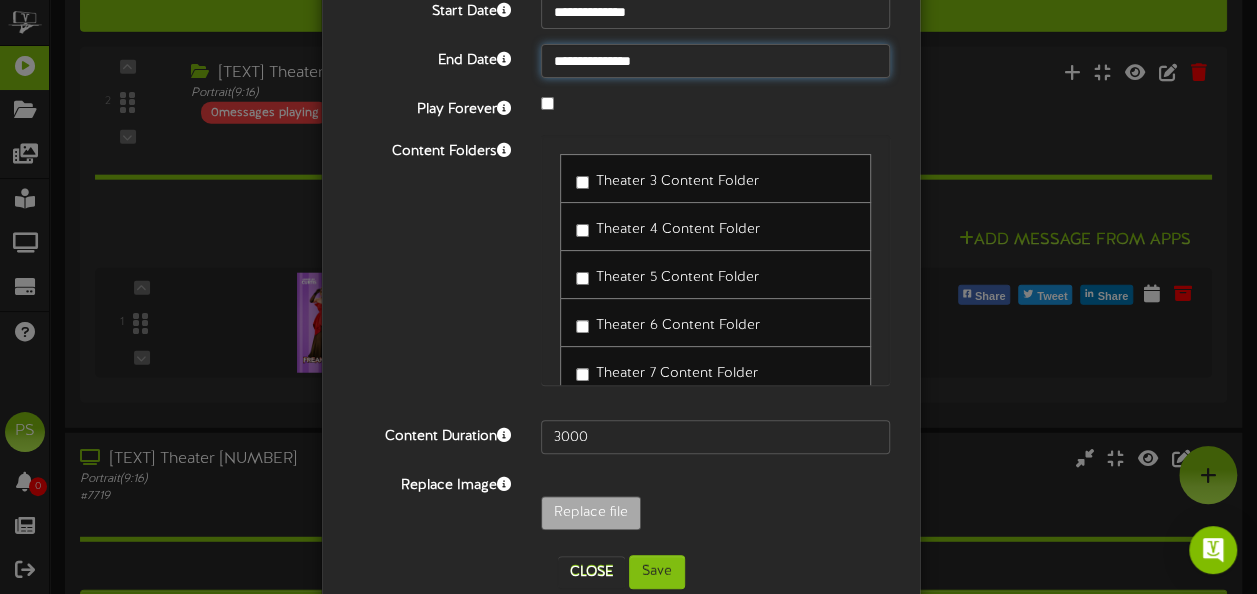 scroll, scrollTop: 234, scrollLeft: 0, axis: vertical 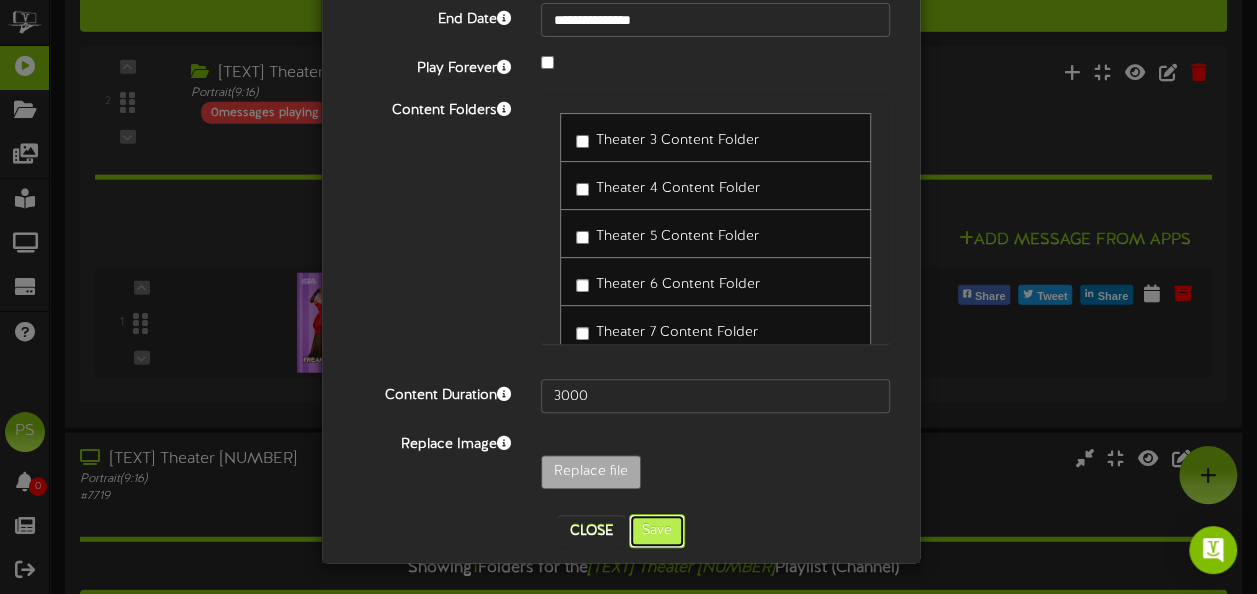 click on "Save" at bounding box center (657, 531) 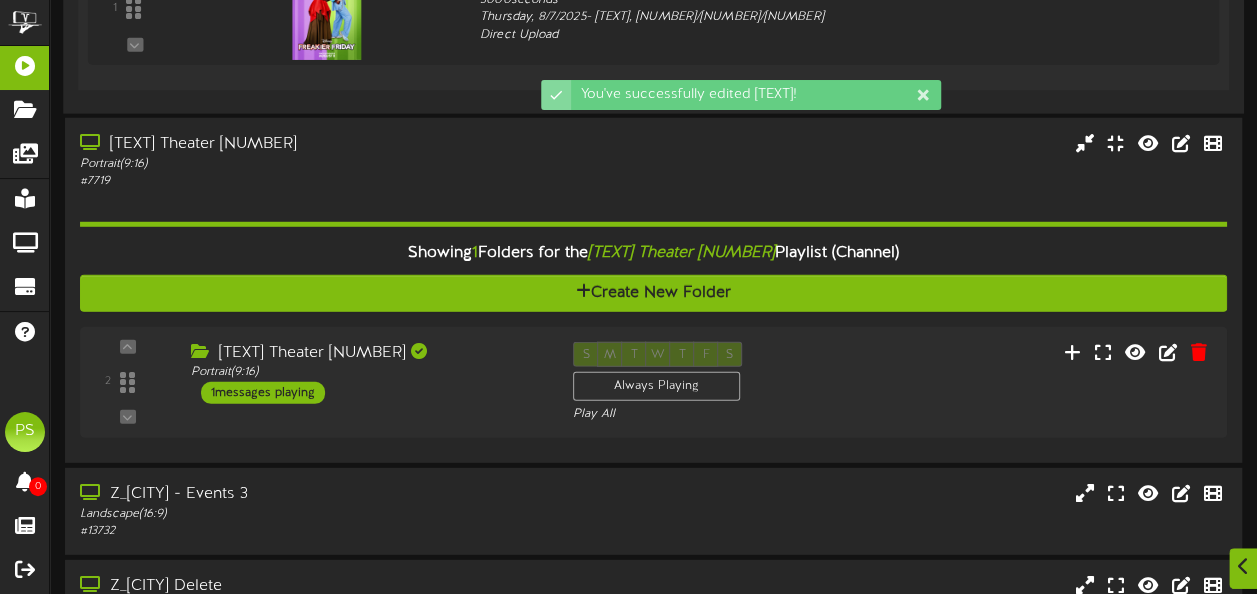 scroll, scrollTop: 6583, scrollLeft: 0, axis: vertical 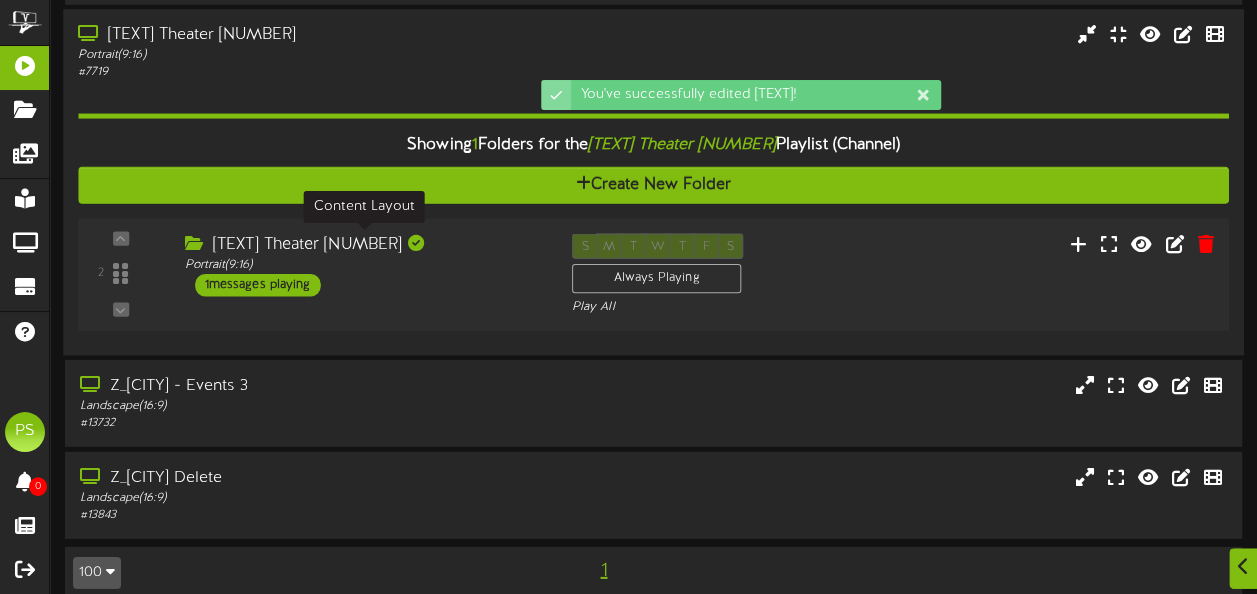 click on "Portrait  ( 9:16 )" at bounding box center [363, 265] 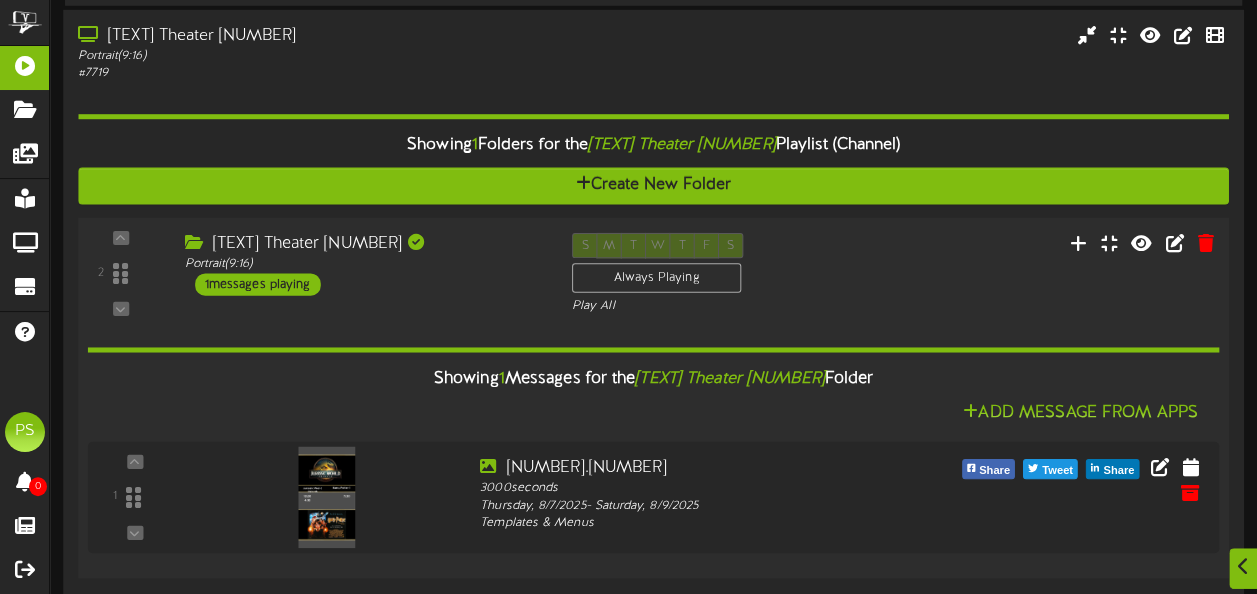 scroll, scrollTop: 6752, scrollLeft: 0, axis: vertical 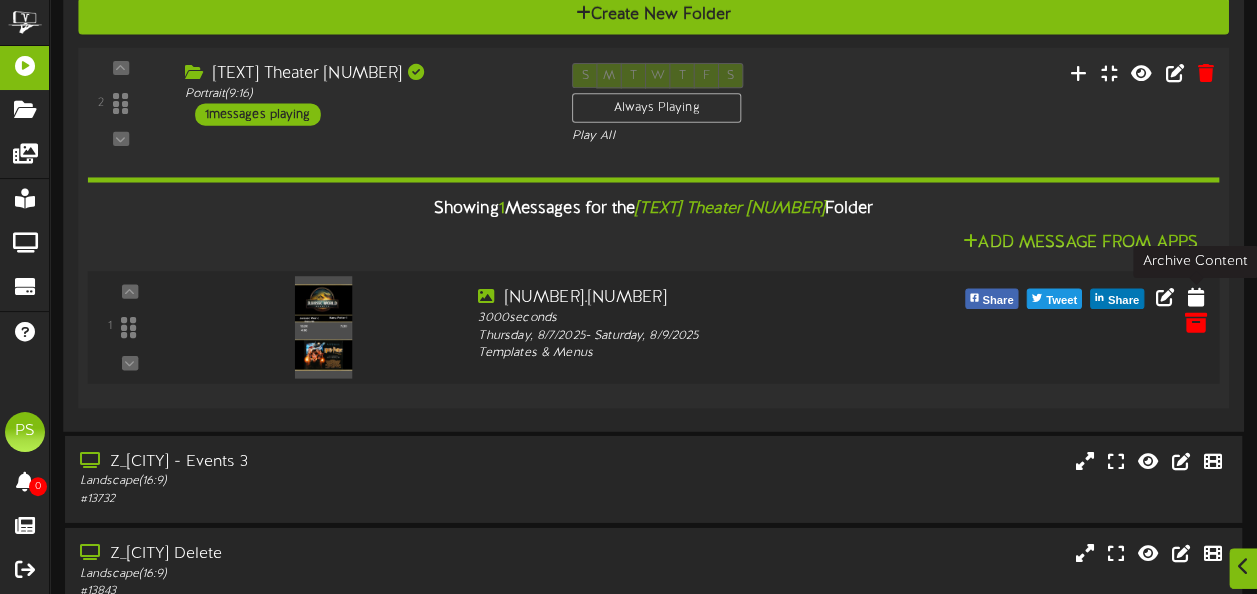 click at bounding box center (1195, 322) 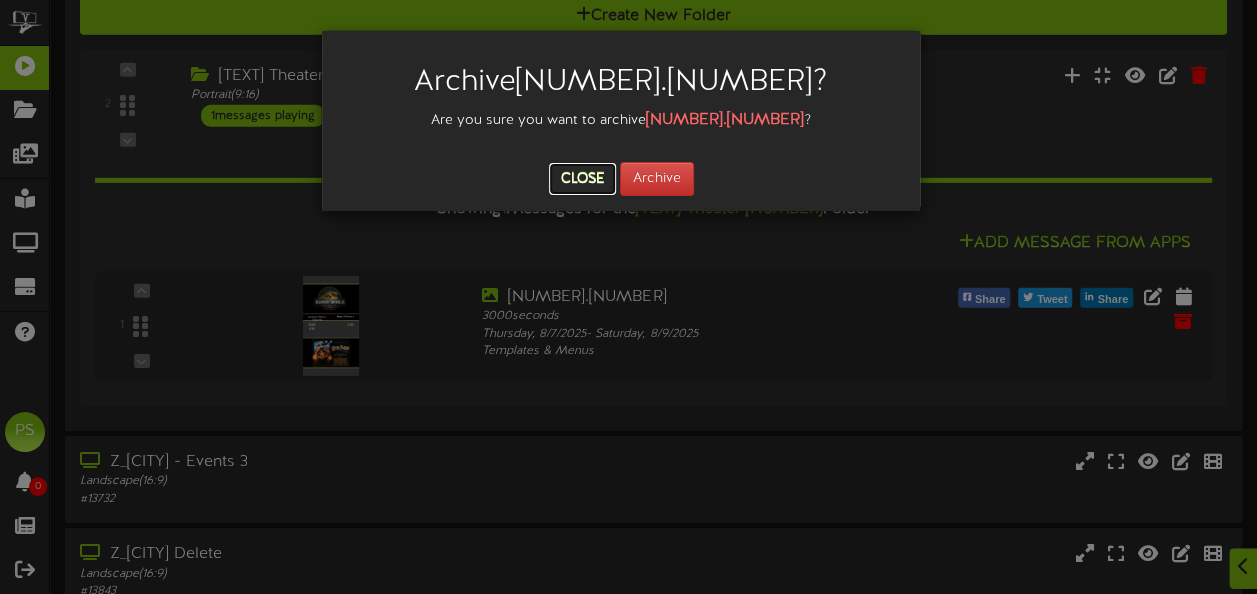 click on "Close" at bounding box center (582, 179) 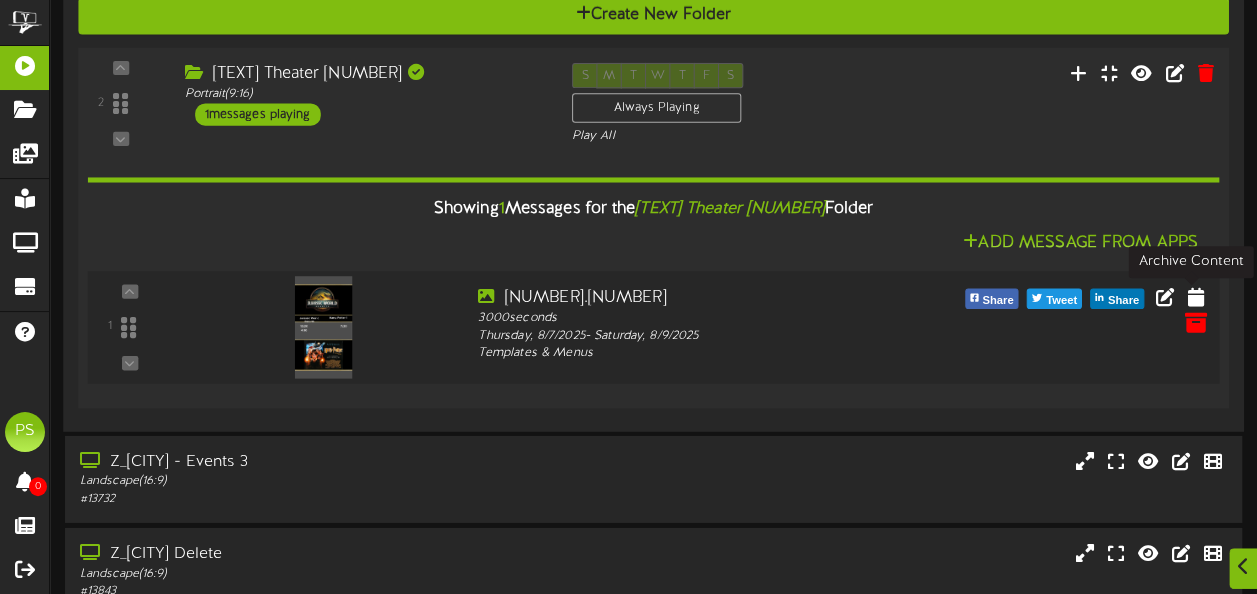 click at bounding box center (1195, 322) 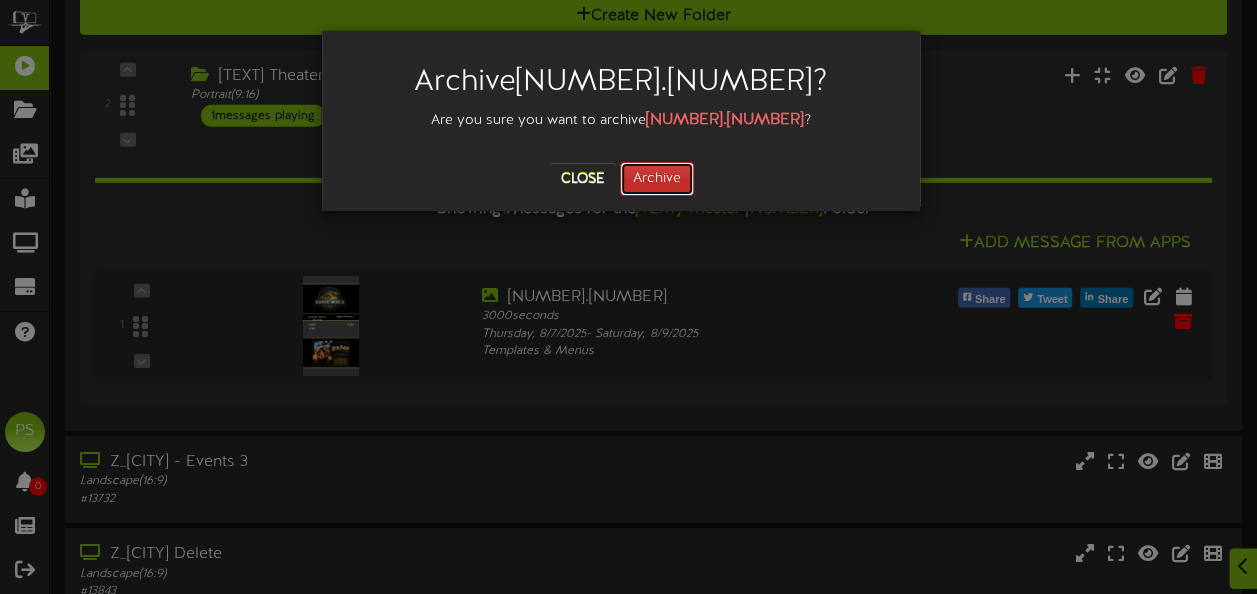 click on "Archive" at bounding box center [657, 179] 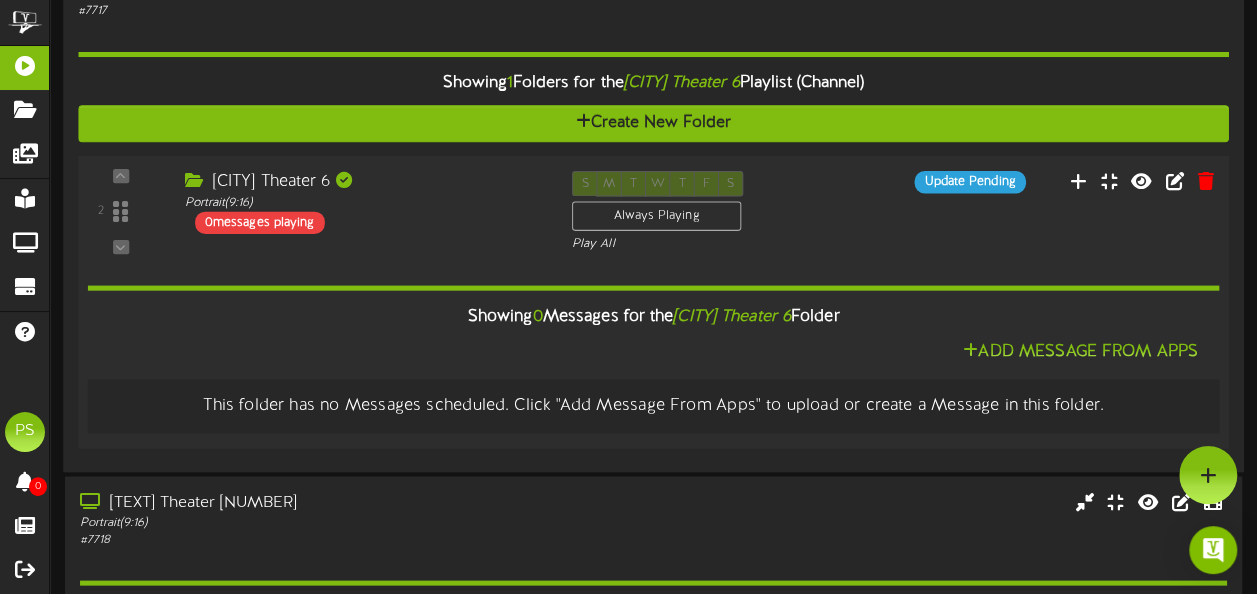 scroll, scrollTop: 5491, scrollLeft: 0, axis: vertical 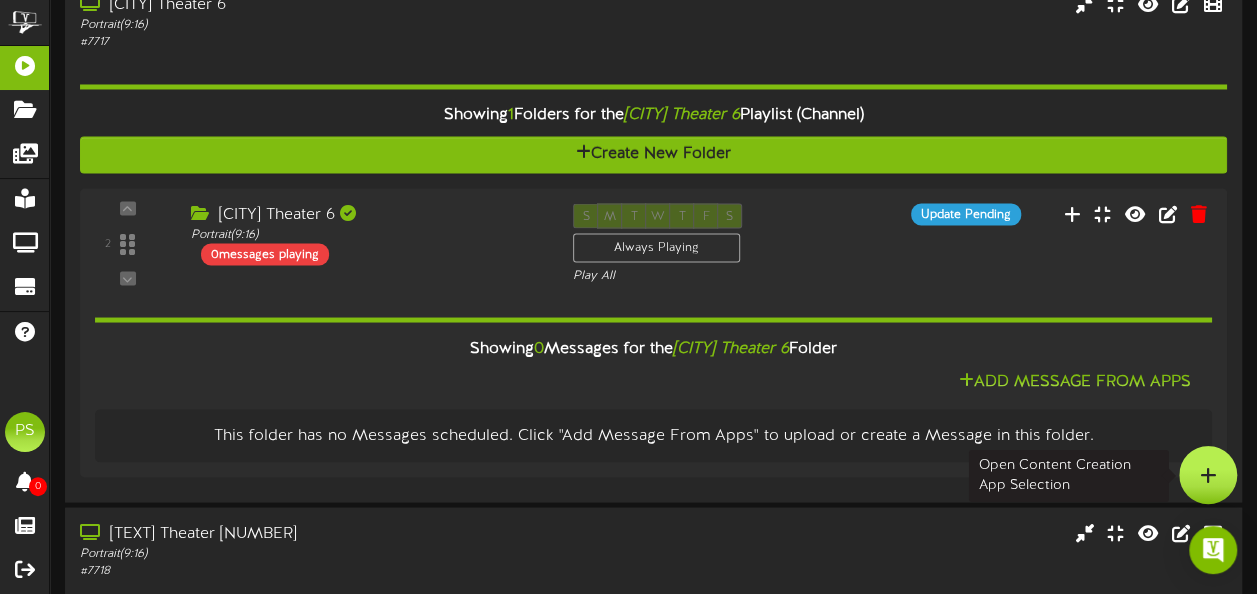 click at bounding box center (1208, 475) 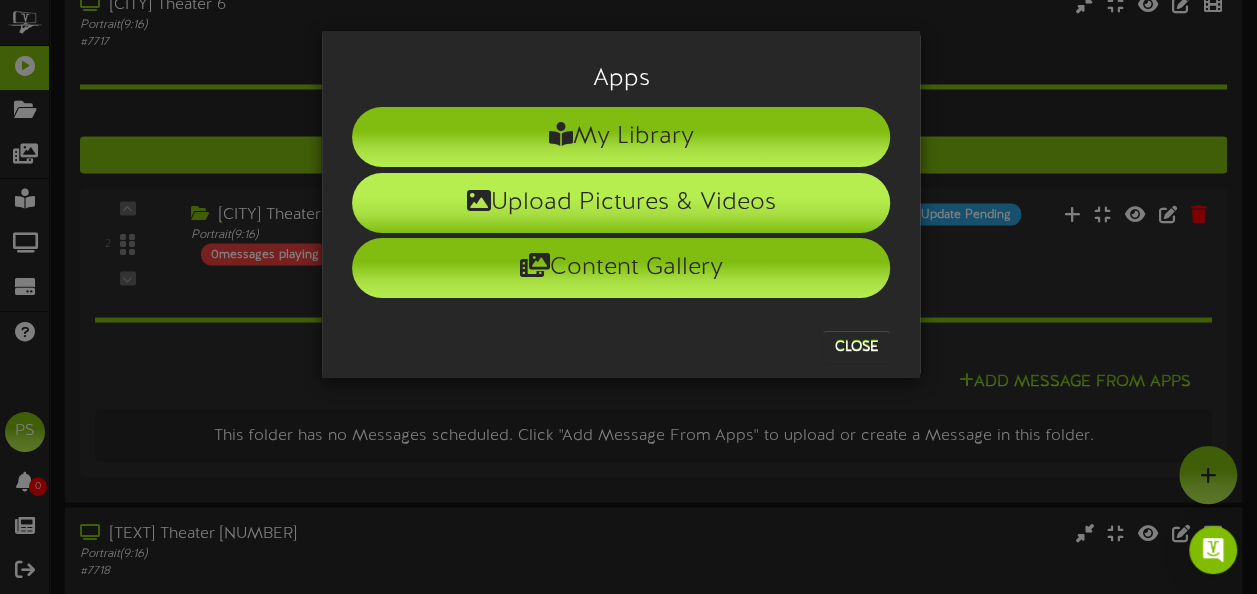 click on "Upload Pictures & Videos" at bounding box center [621, 203] 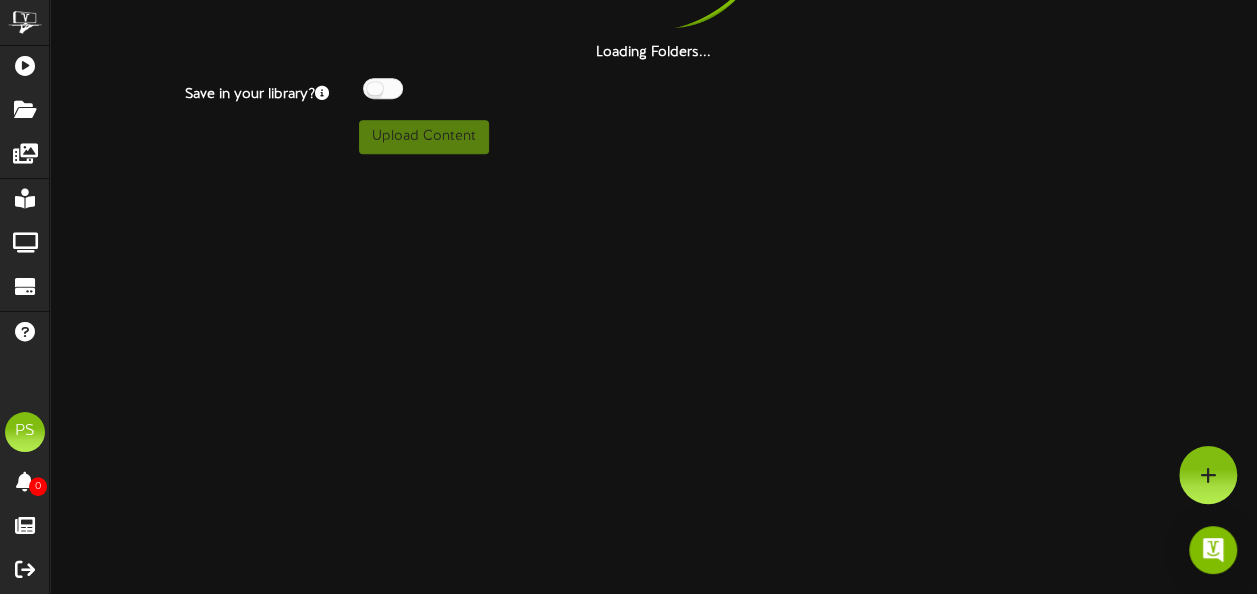 scroll, scrollTop: 0, scrollLeft: 0, axis: both 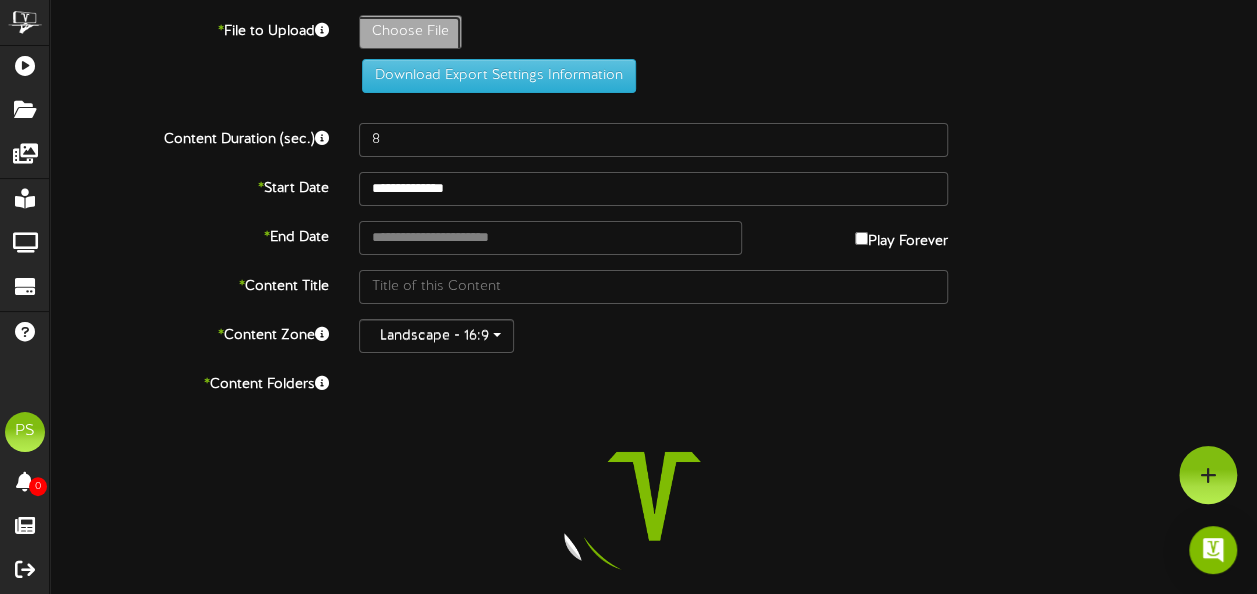 click on "Choose File" at bounding box center [-627, 87] 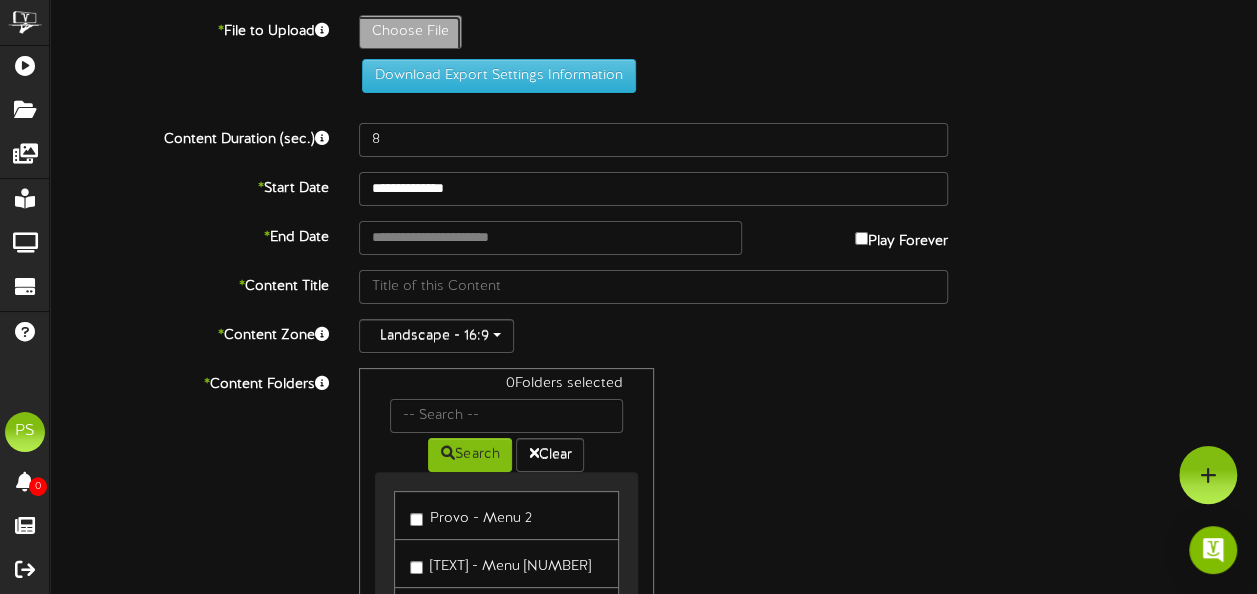 type on "**********" 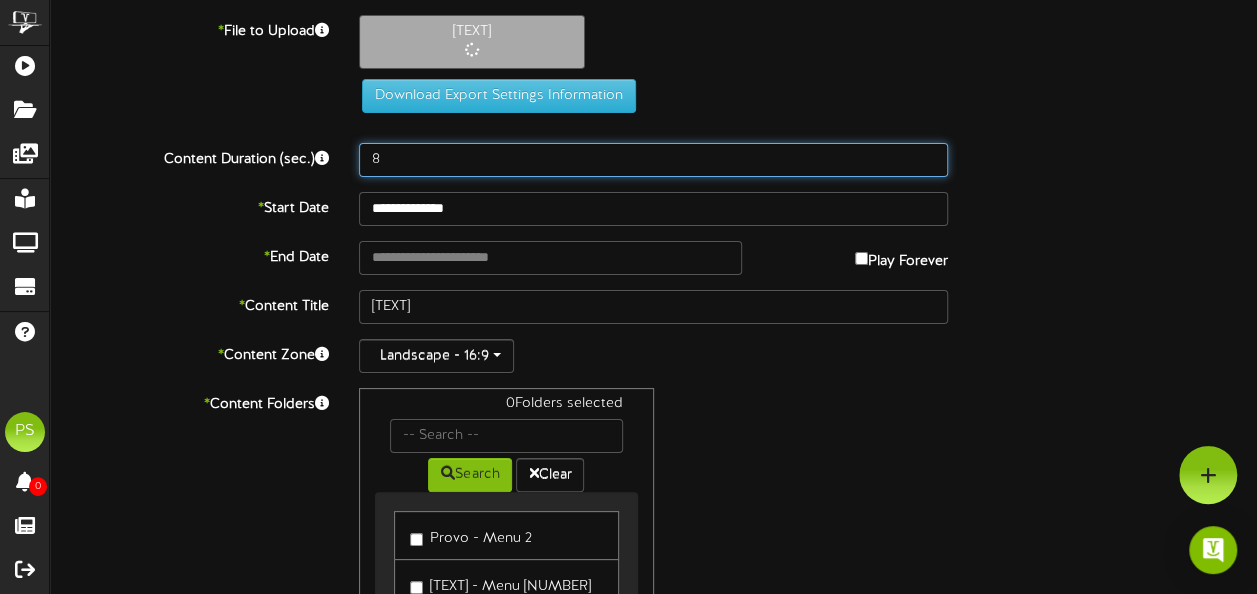 drag, startPoint x: 402, startPoint y: 163, endPoint x: 340, endPoint y: 179, distance: 64.03124 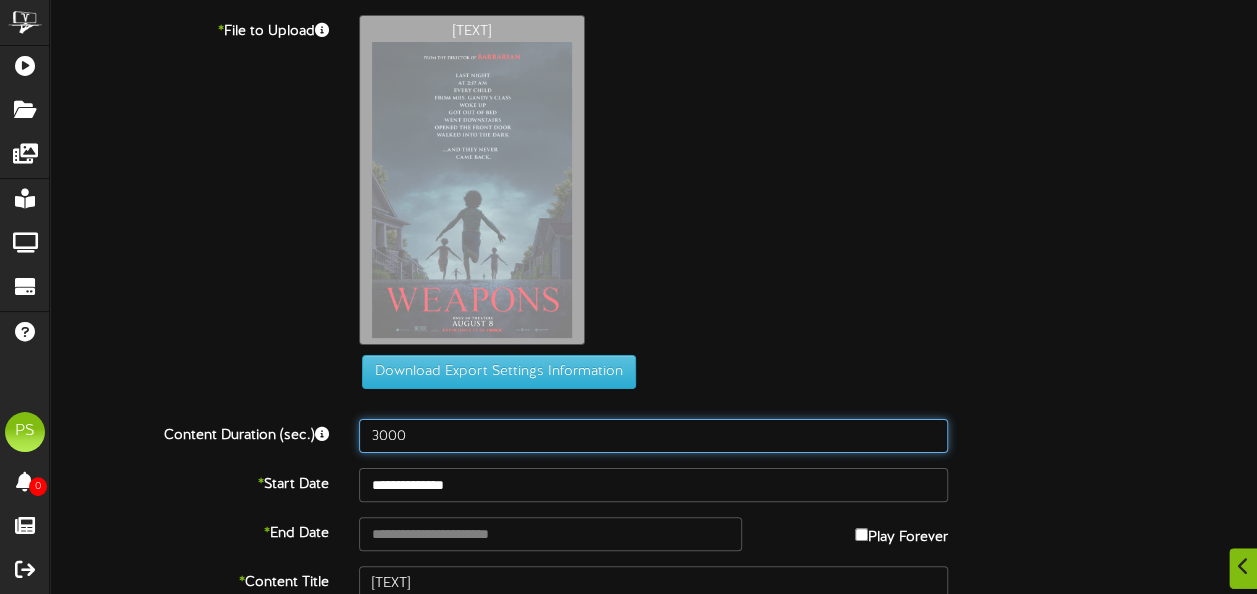 scroll, scrollTop: 112, scrollLeft: 0, axis: vertical 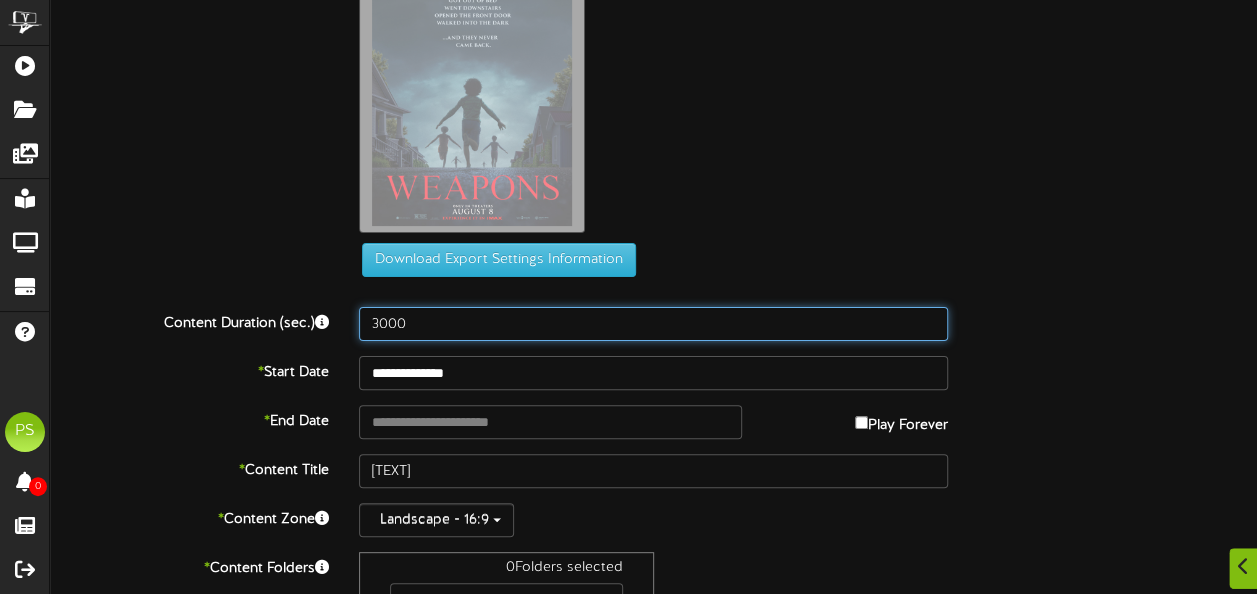 type on "3000" 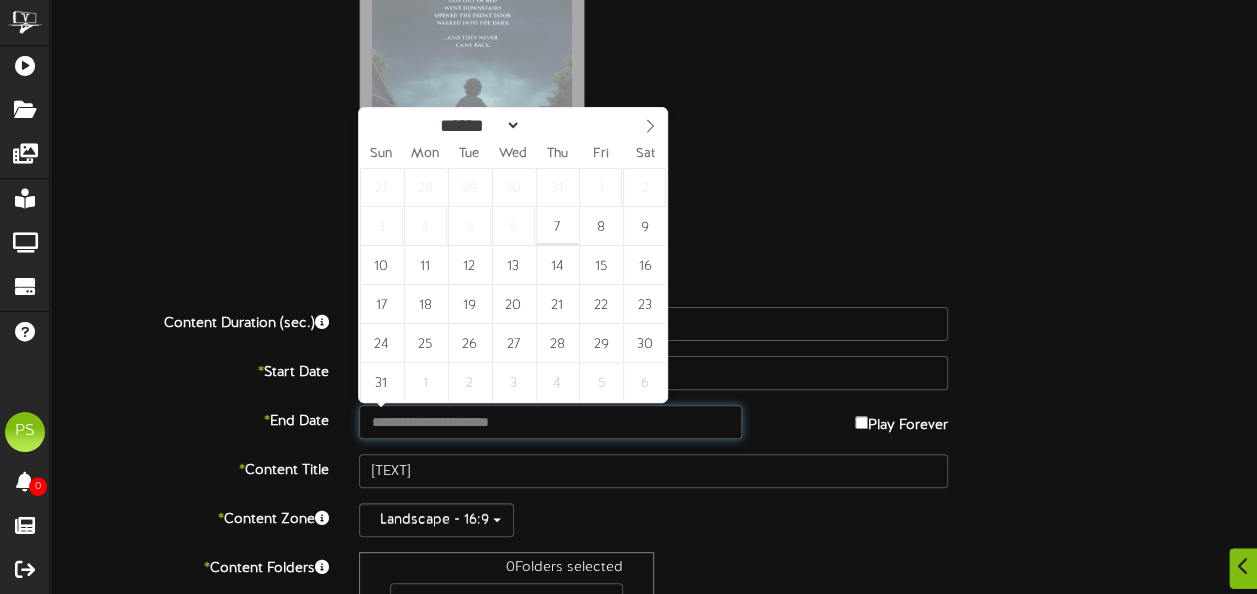 click at bounding box center [550, 422] 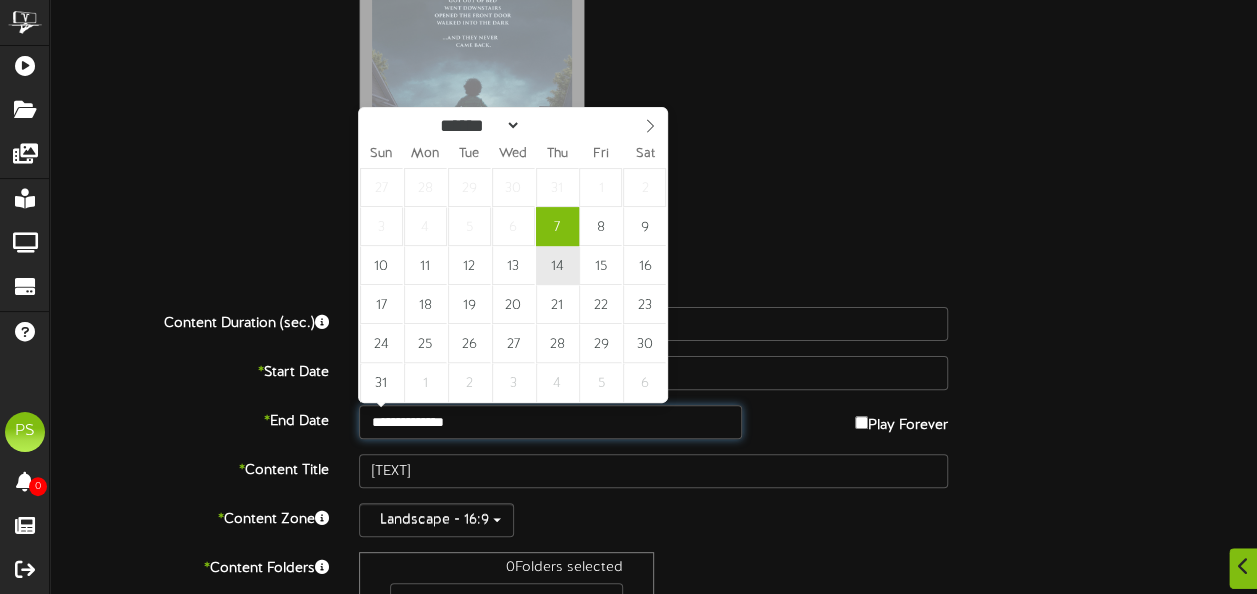 type on "**********" 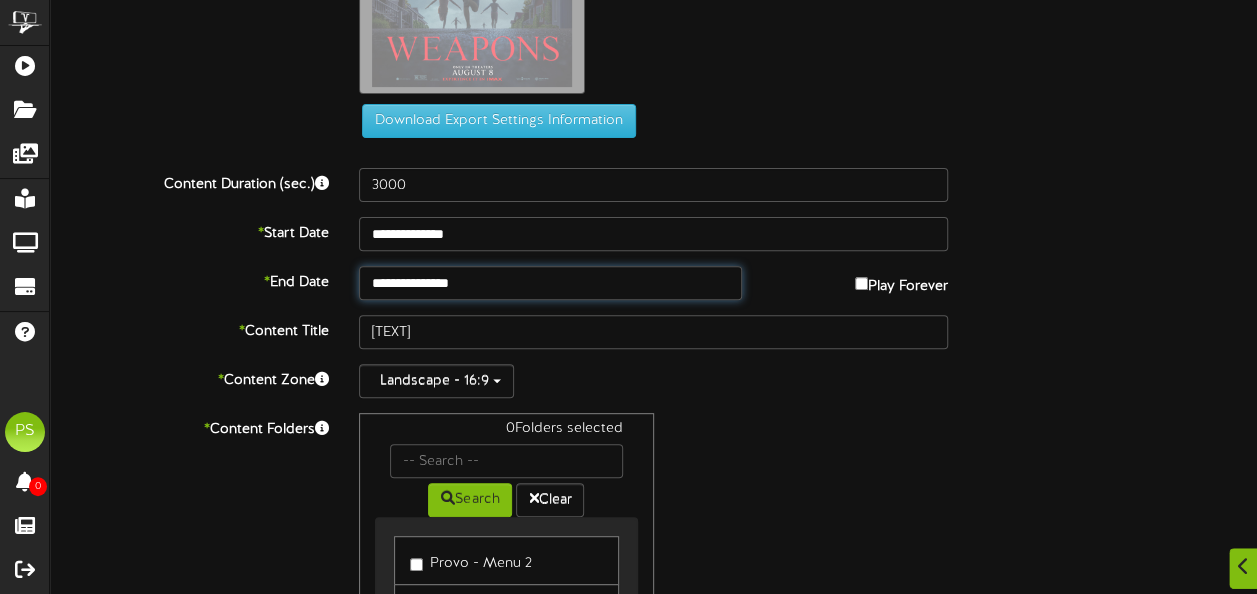 scroll, scrollTop: 252, scrollLeft: 0, axis: vertical 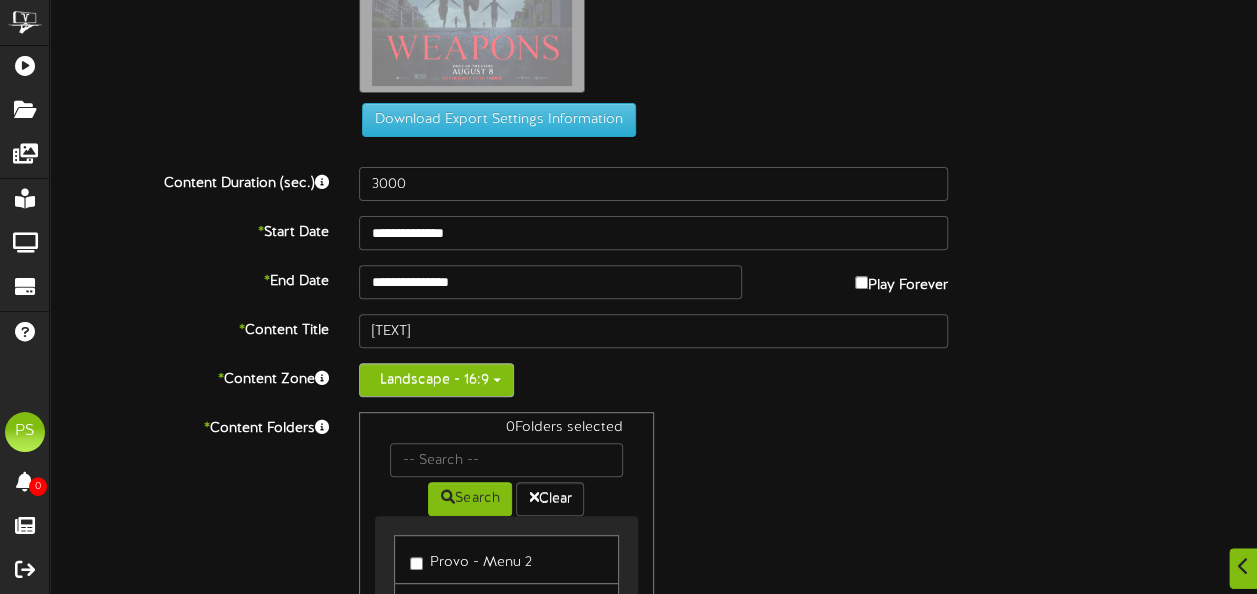 click on "Landscape - 16:9" at bounding box center [436, 380] 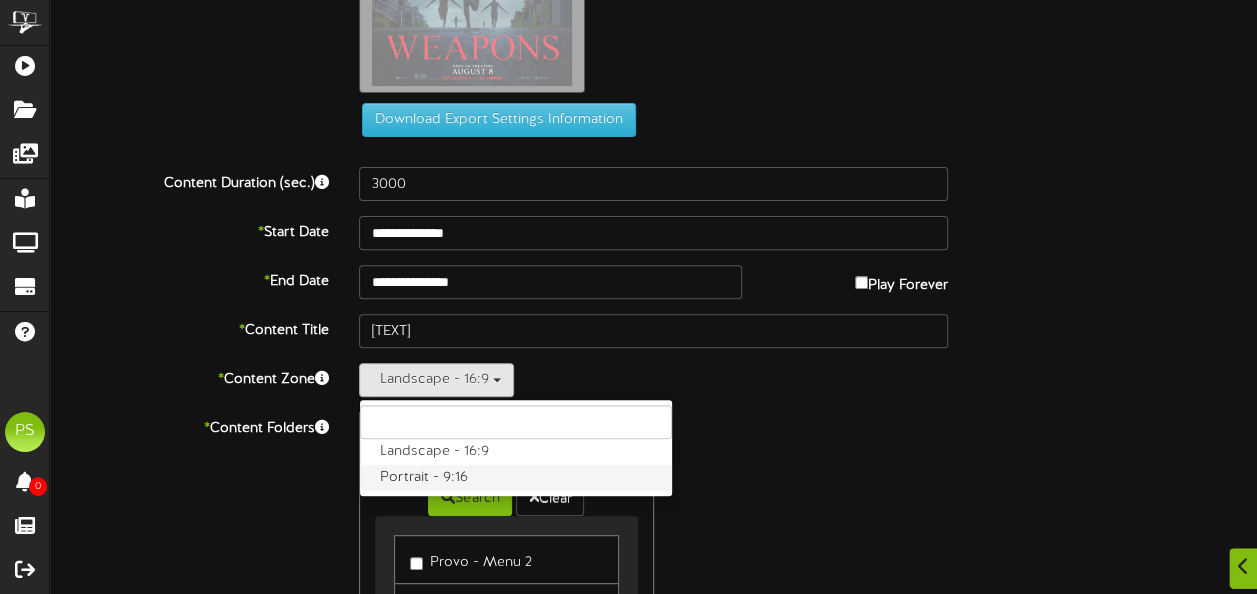 click on "Portrait - 9:16" at bounding box center [516, 478] 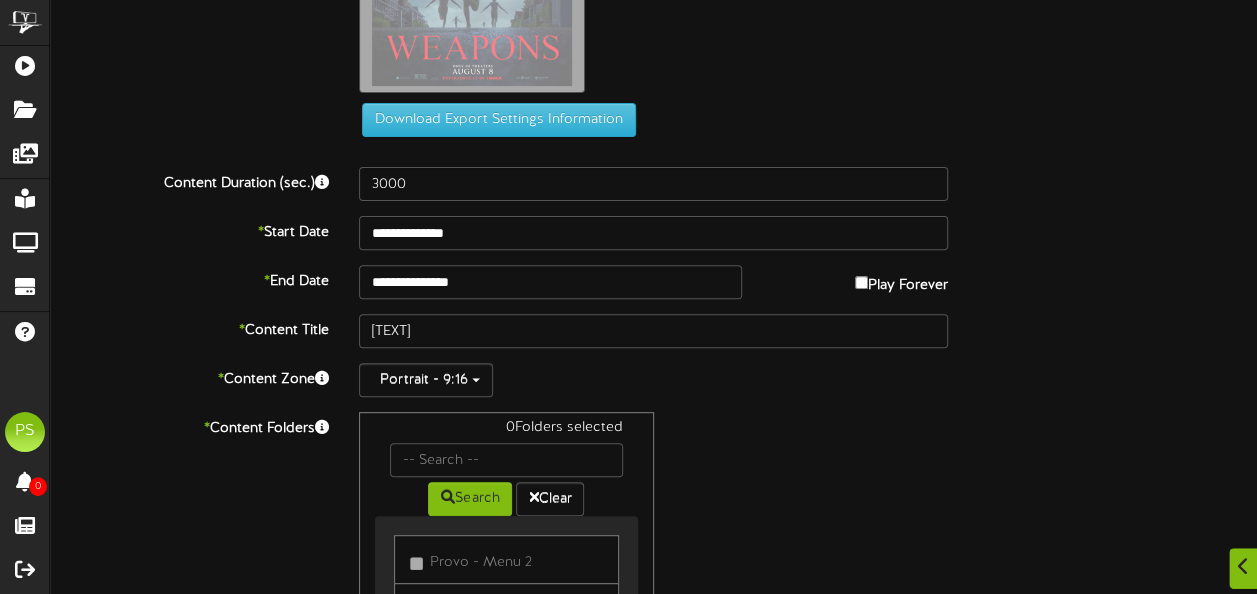 scroll, scrollTop: 482, scrollLeft: 0, axis: vertical 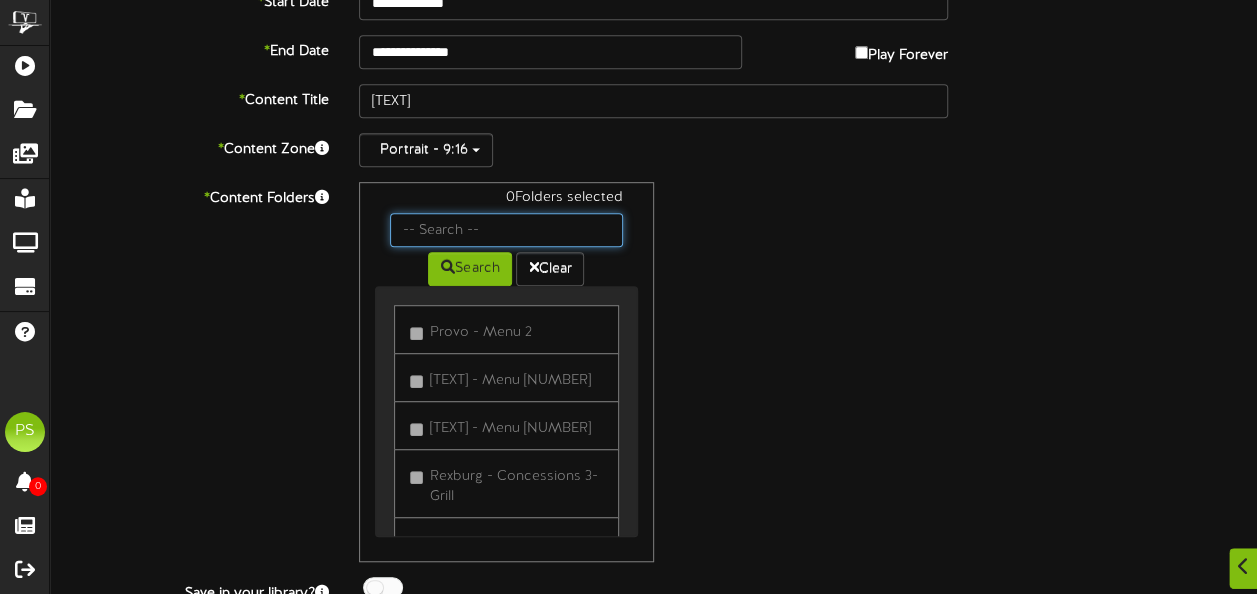 click at bounding box center [506, 230] 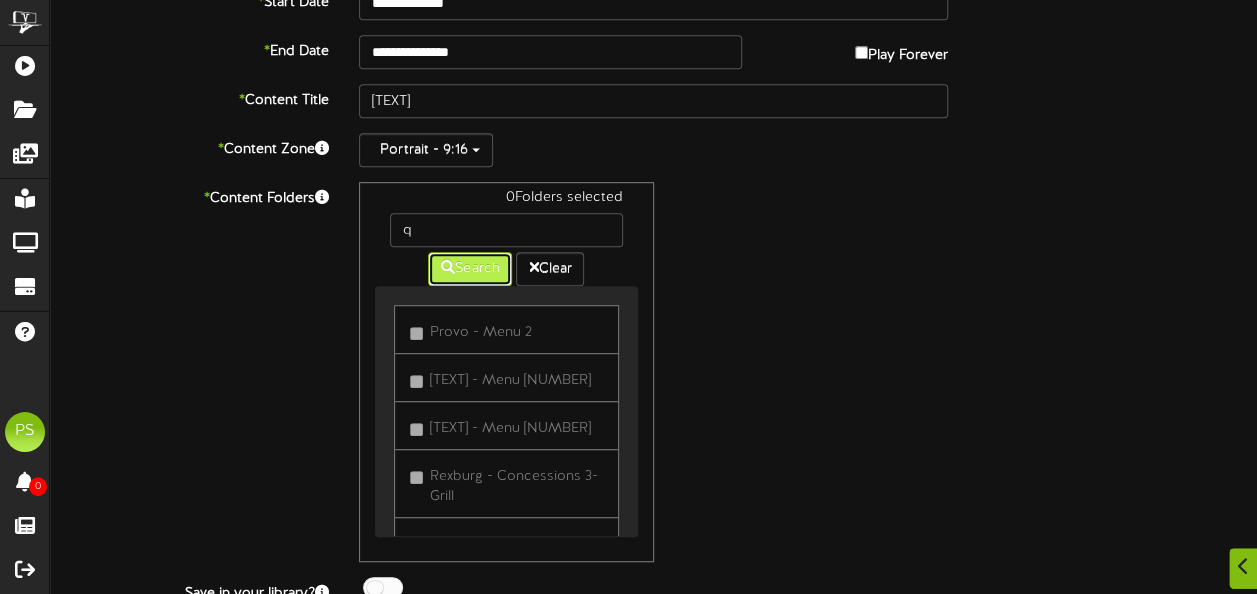 click on "Search" at bounding box center (470, 269) 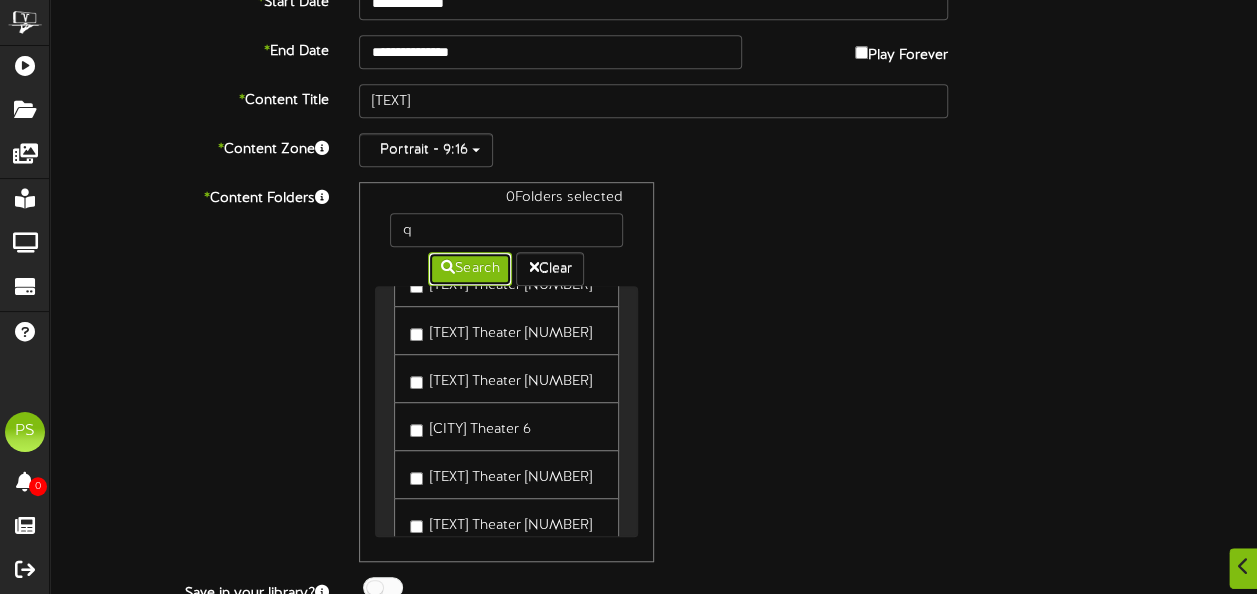 scroll, scrollTop: 1414, scrollLeft: 0, axis: vertical 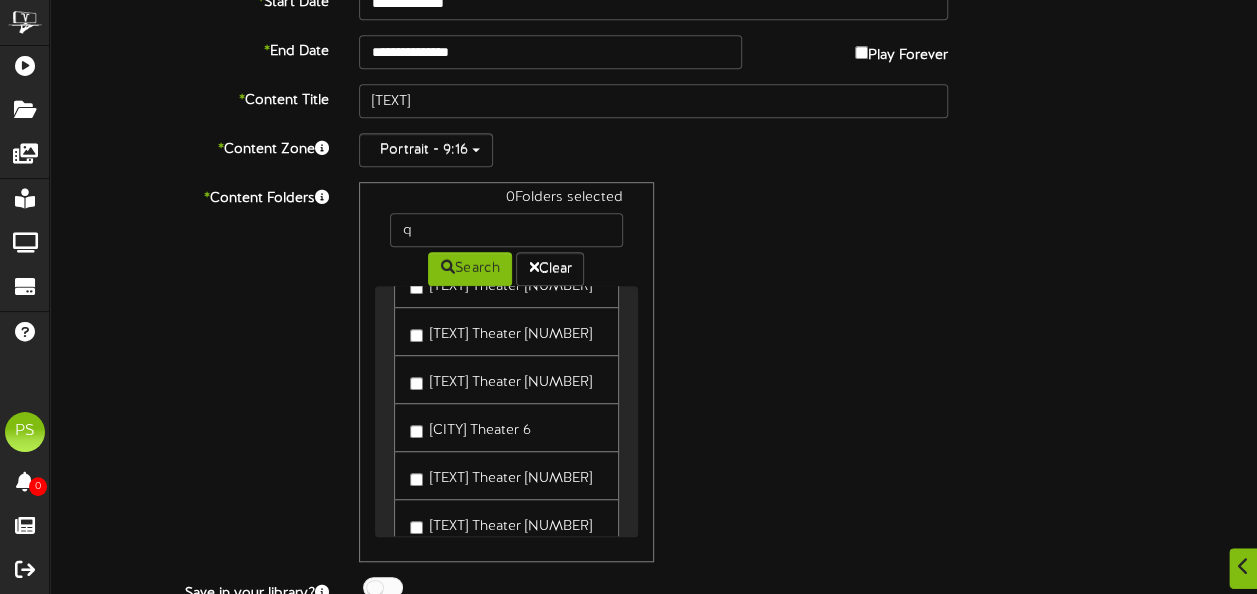 click on "[CITY] Theater 6" at bounding box center [470, 427] 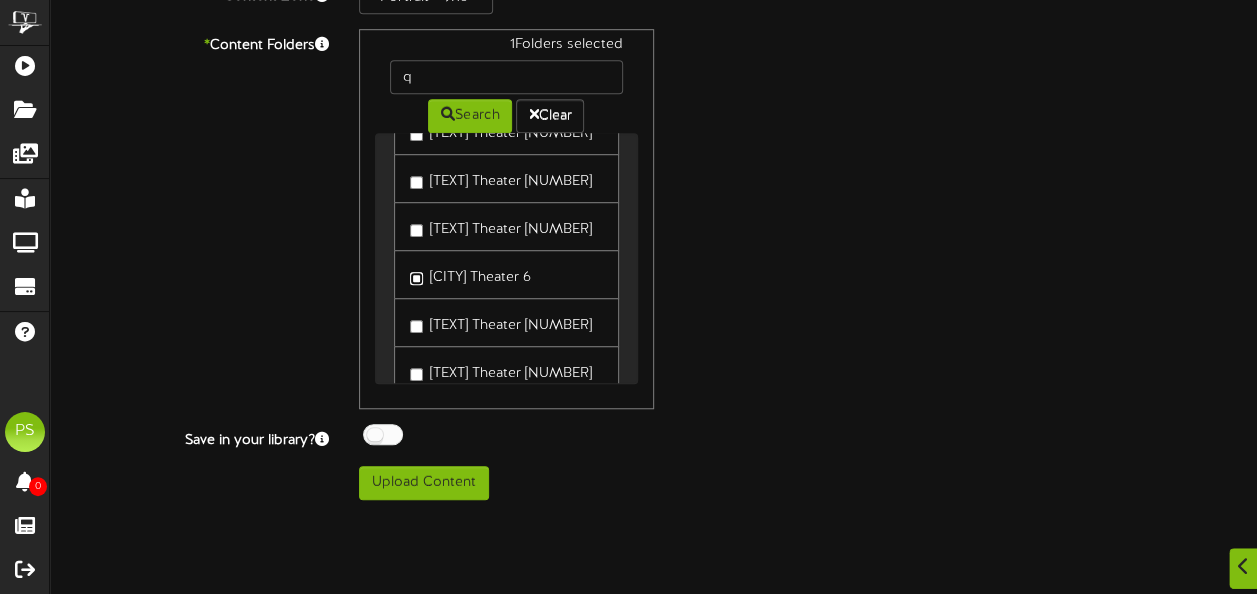 scroll, scrollTop: 638, scrollLeft: 0, axis: vertical 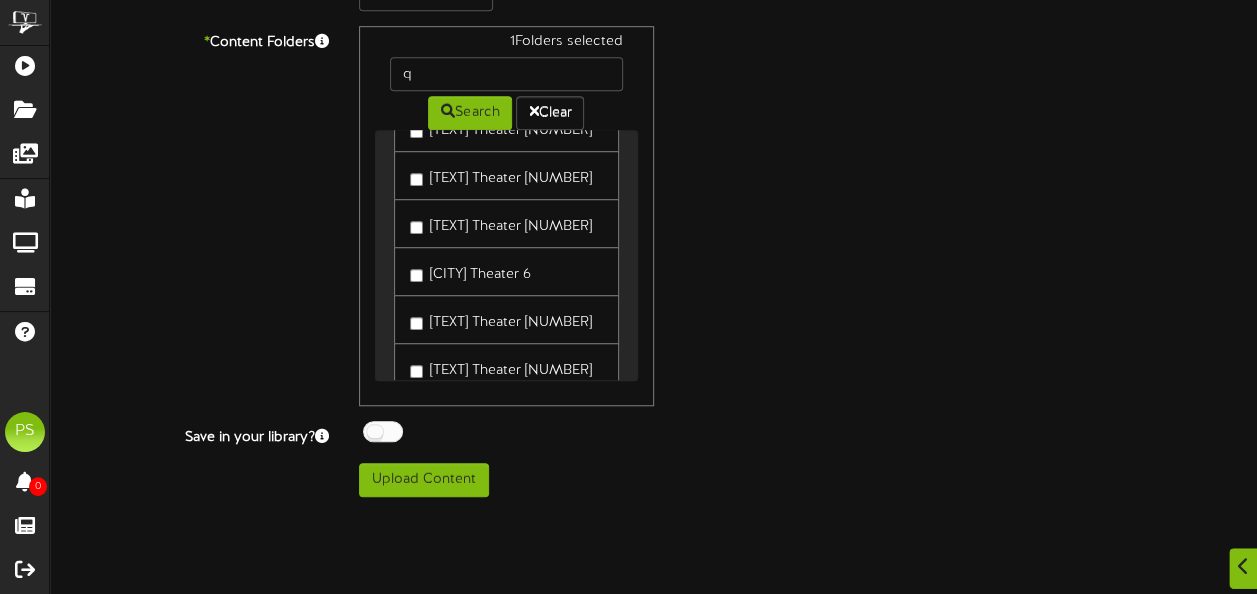 click at bounding box center [383, 431] 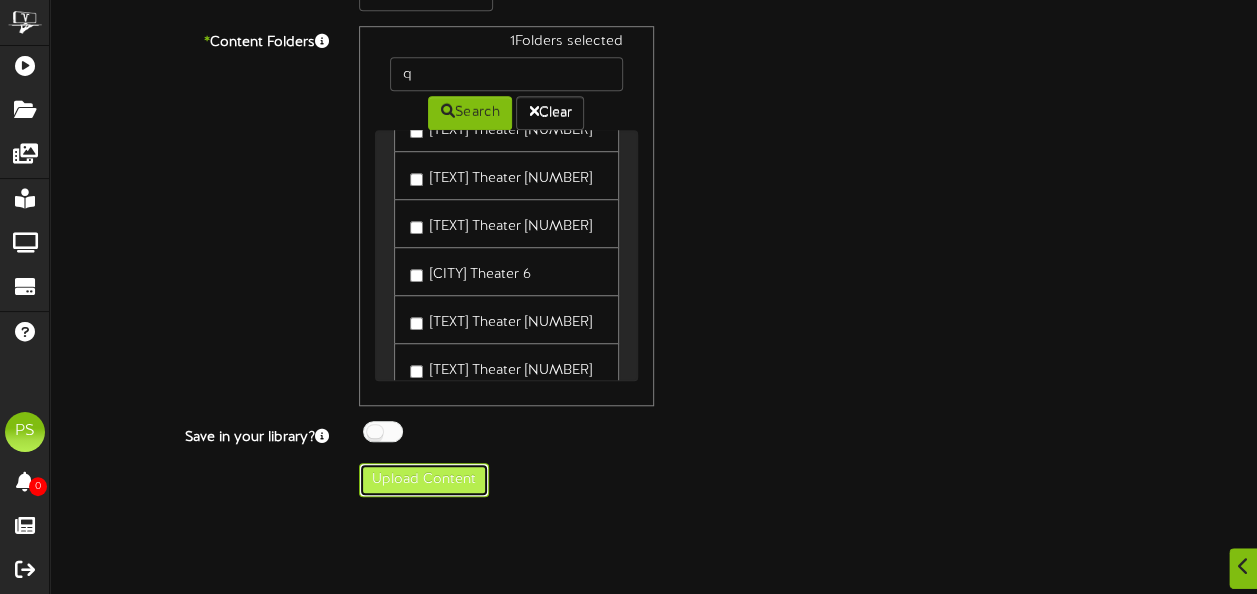 click on "Upload Content" at bounding box center [424, 480] 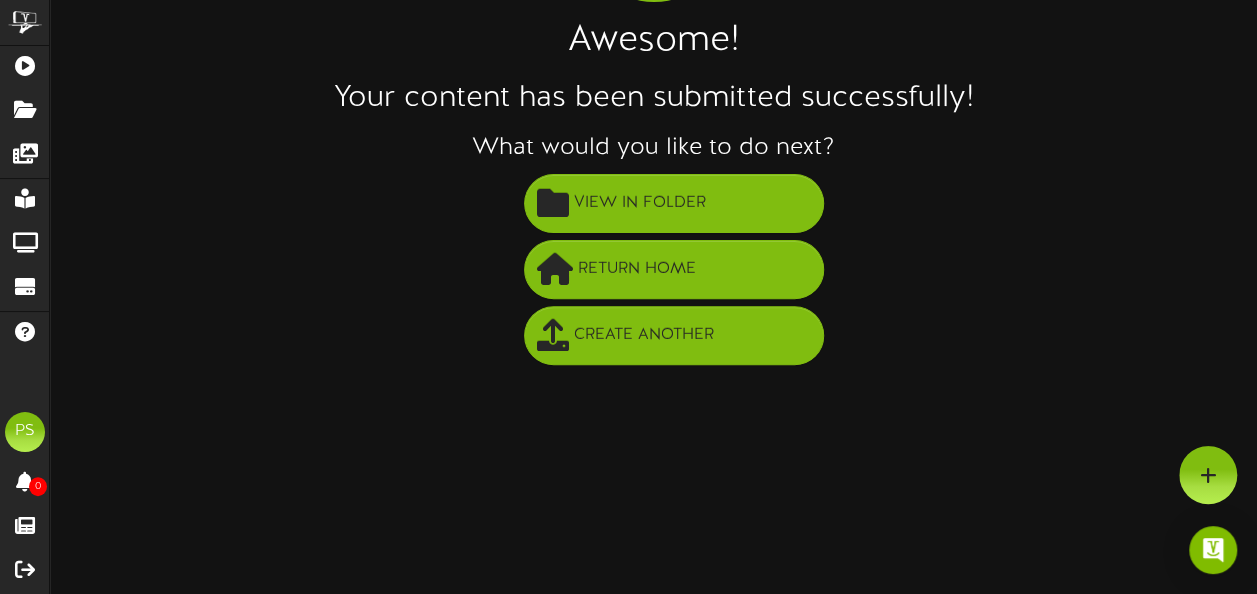 scroll, scrollTop: 222, scrollLeft: 0, axis: vertical 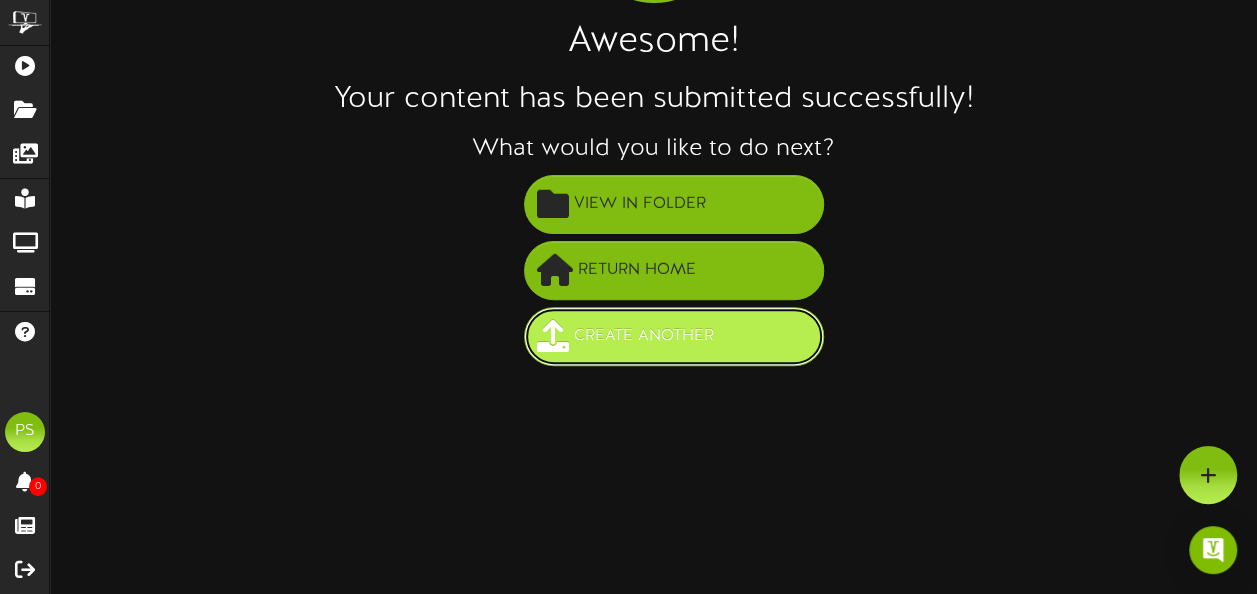 click on "Create Another" at bounding box center (644, 336) 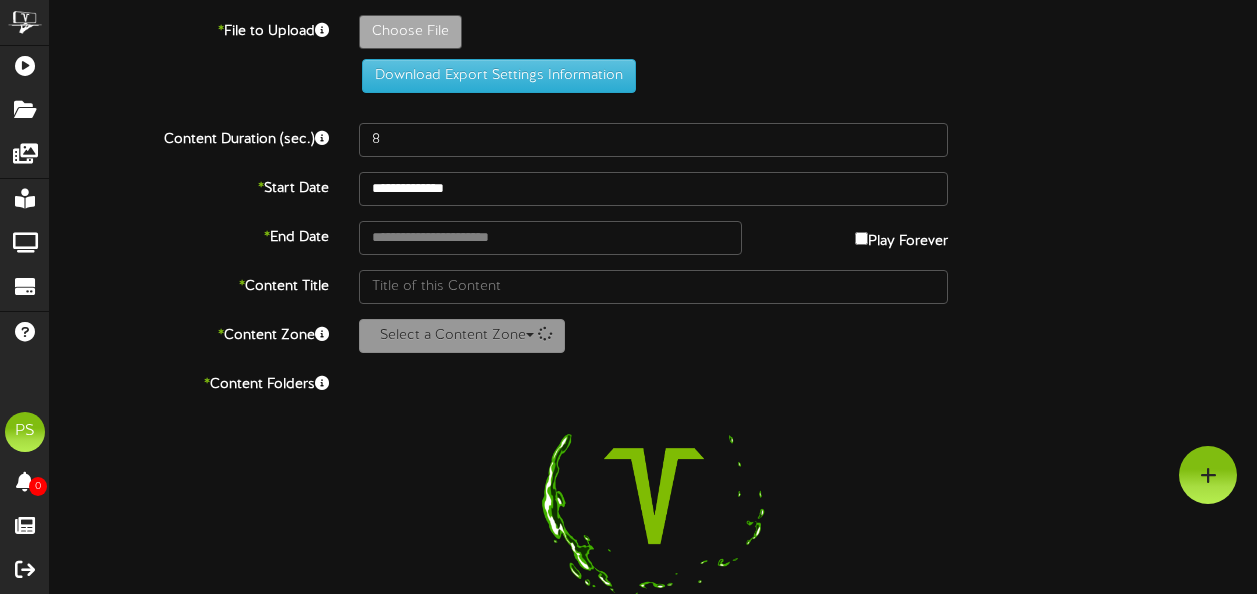 scroll, scrollTop: 0, scrollLeft: 0, axis: both 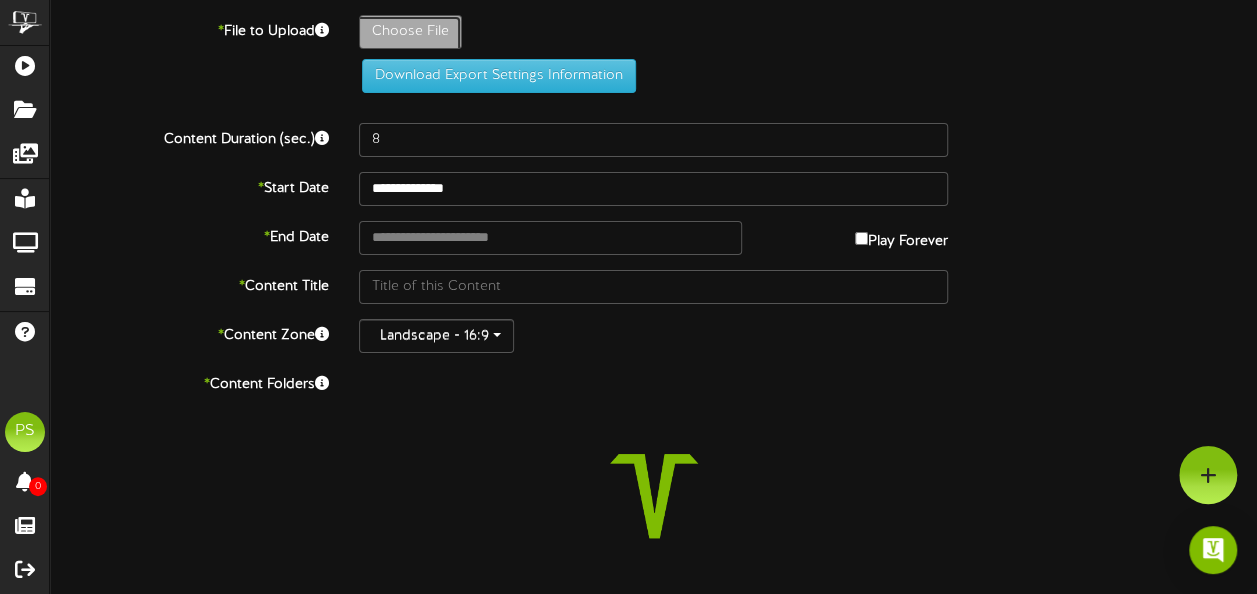 click on "Choose File" at bounding box center (-627, 87) 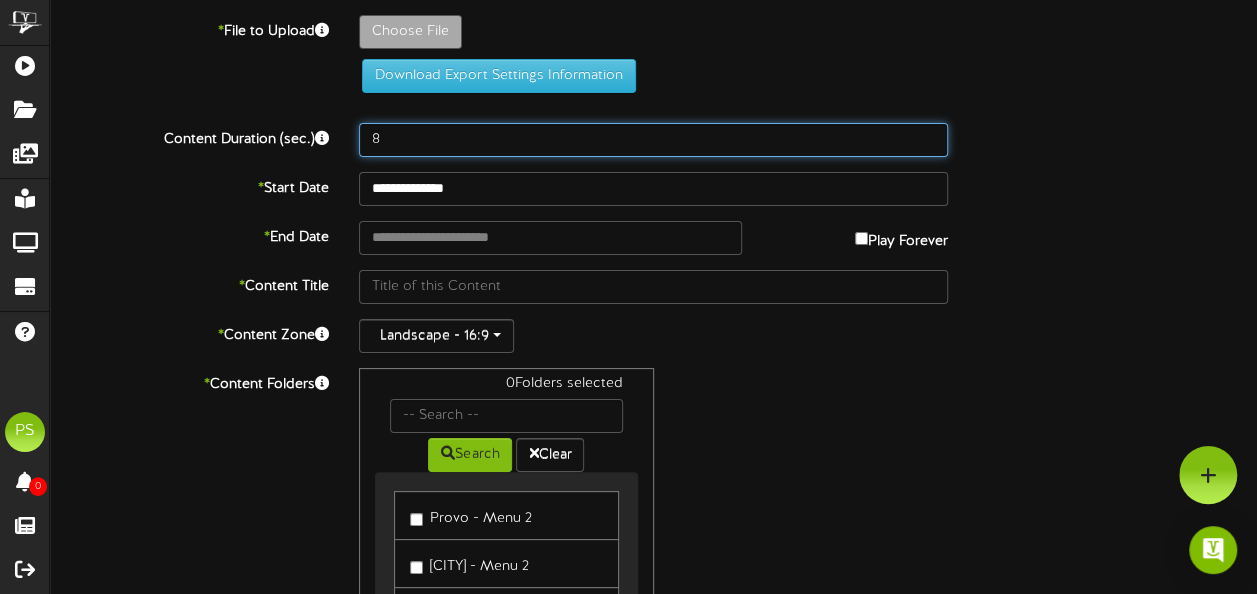 drag, startPoint x: 422, startPoint y: 148, endPoint x: 314, endPoint y: 182, distance: 113.22544 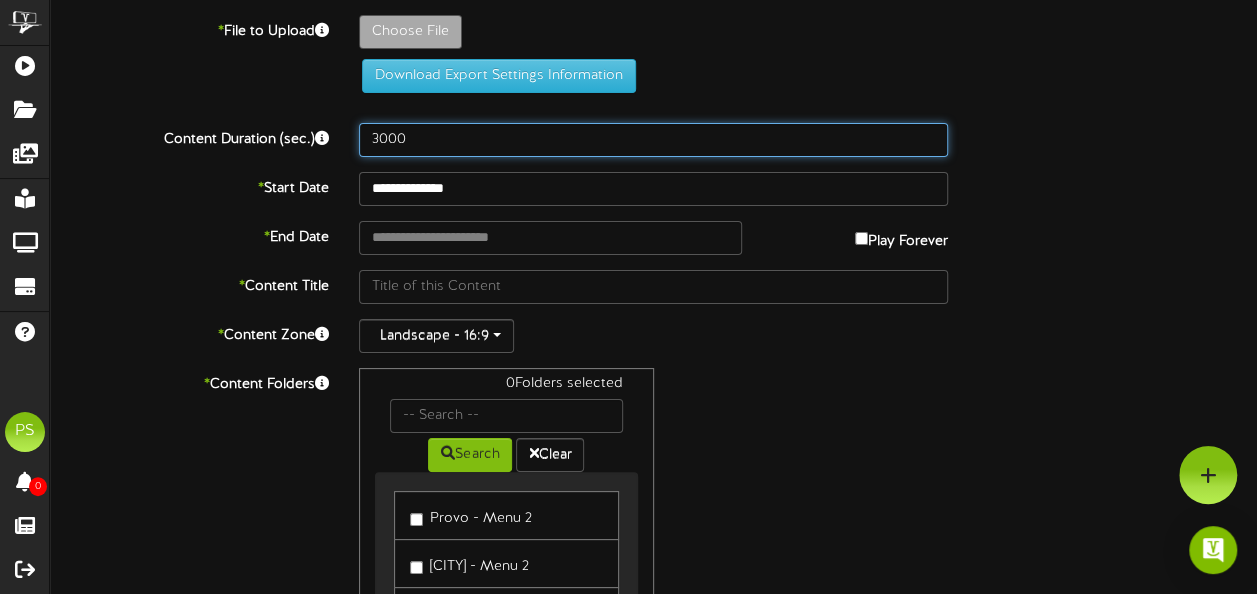 type on "3000" 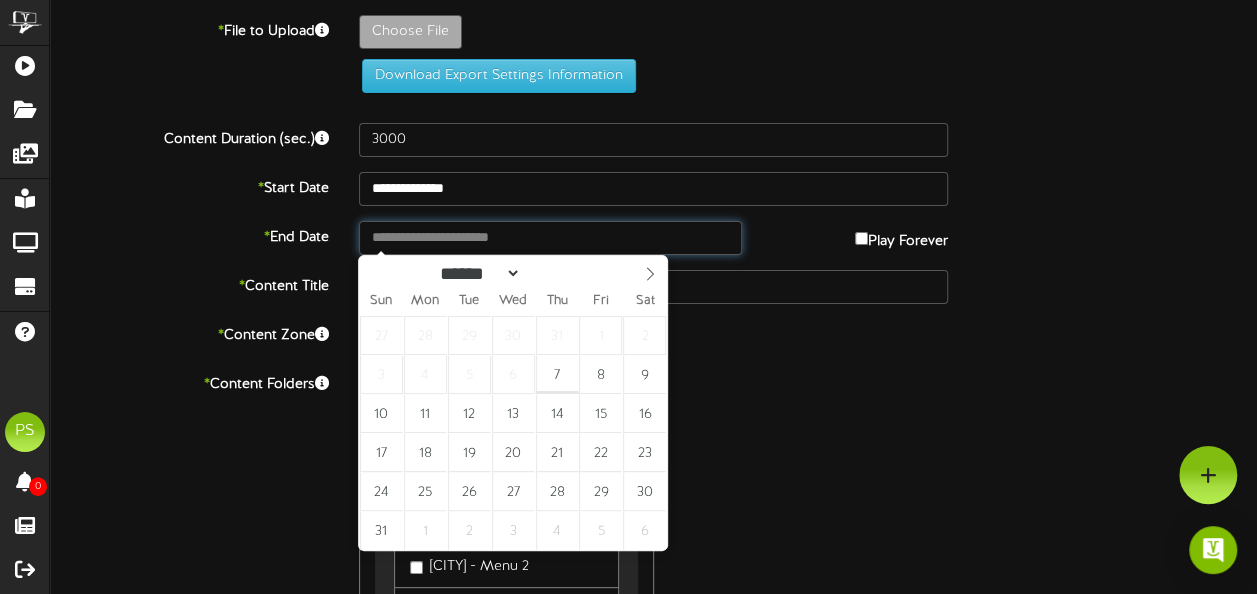click at bounding box center (550, 238) 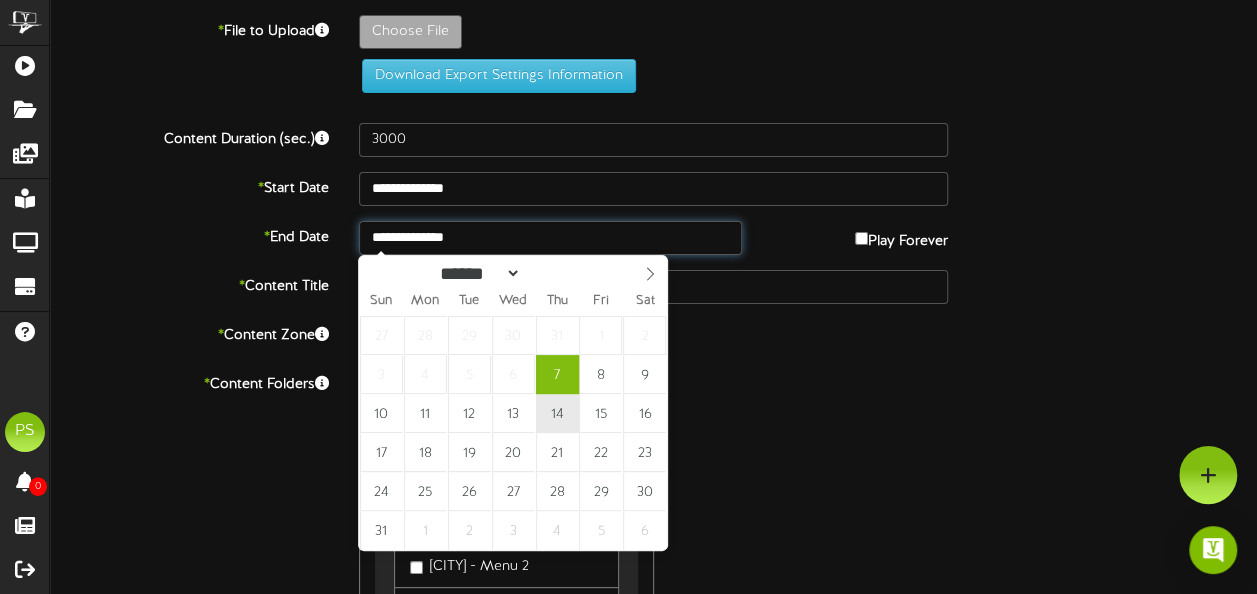 type on "**********" 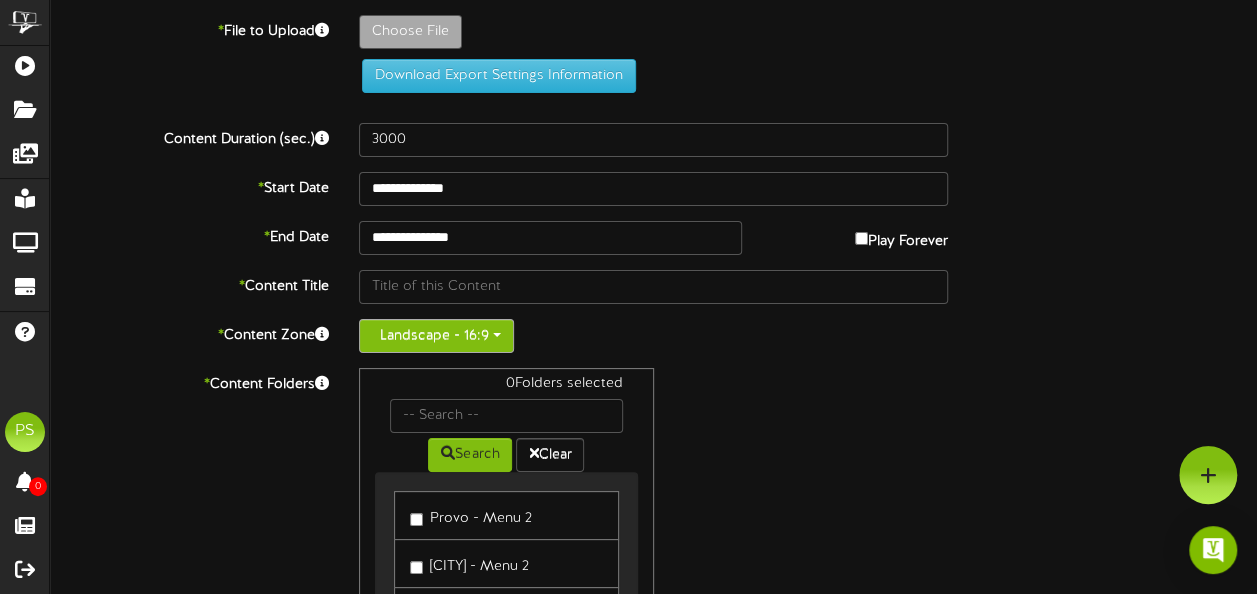 click on "Landscape - 16:9" at bounding box center (436, 336) 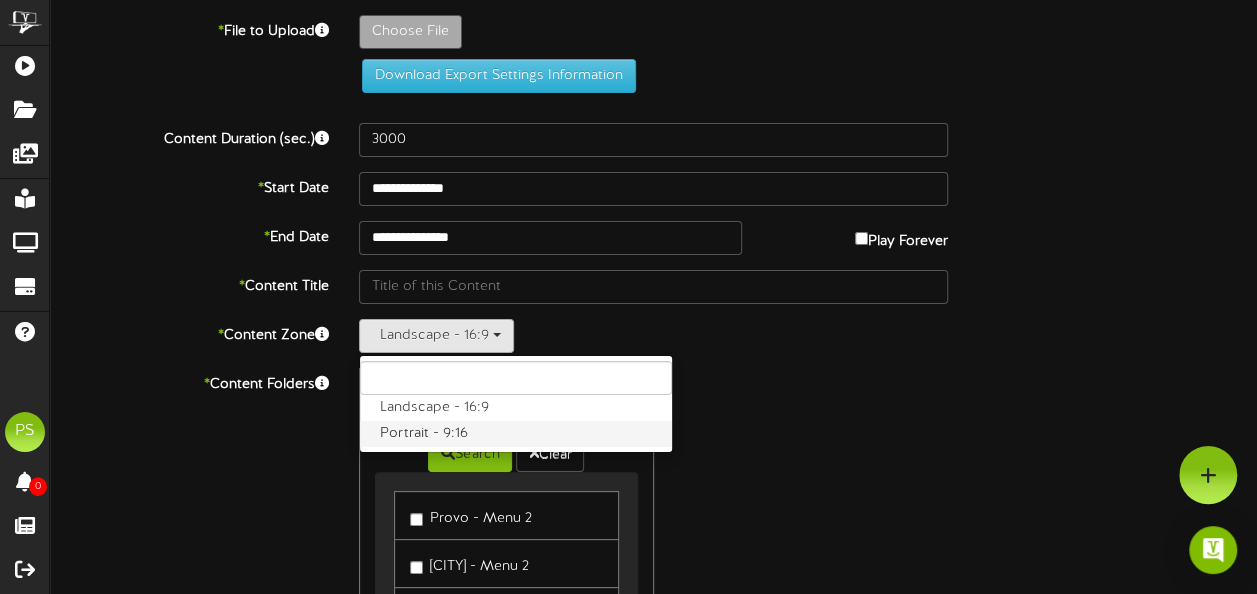 click on "Portrait - 9:16" at bounding box center [516, 434] 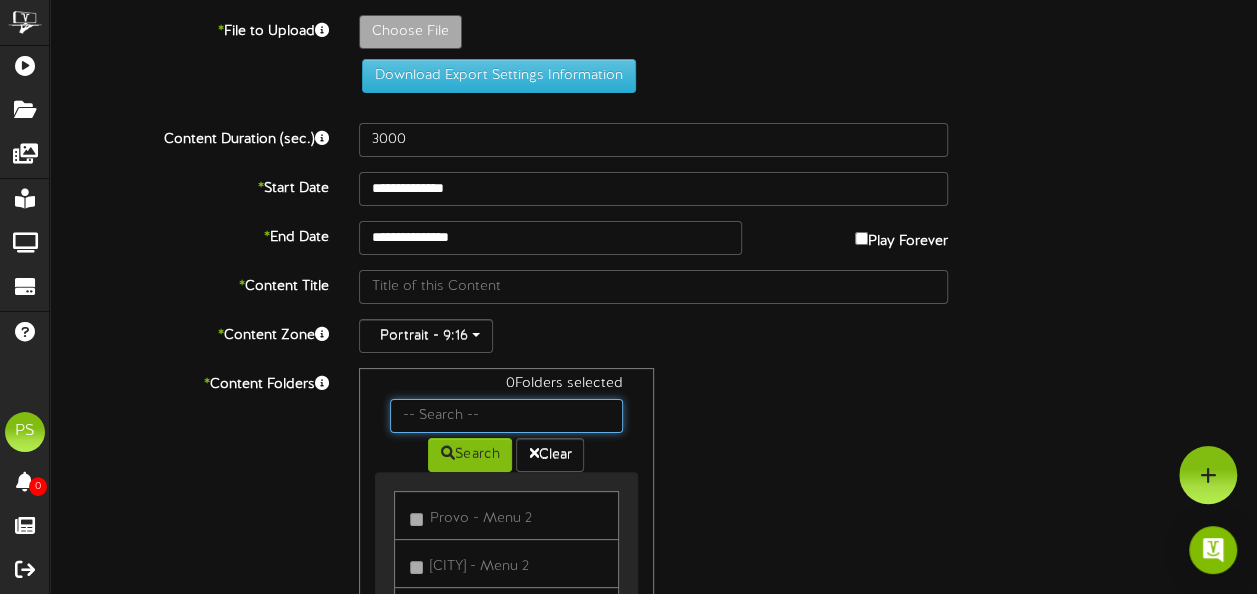 click at bounding box center (506, 416) 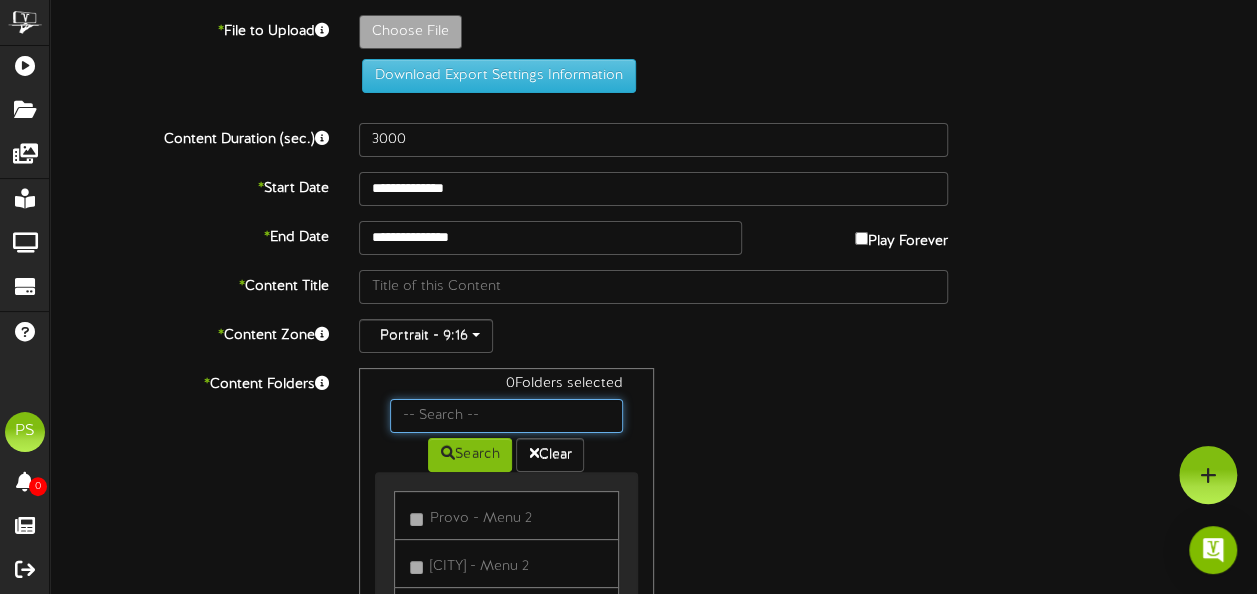 type on "q" 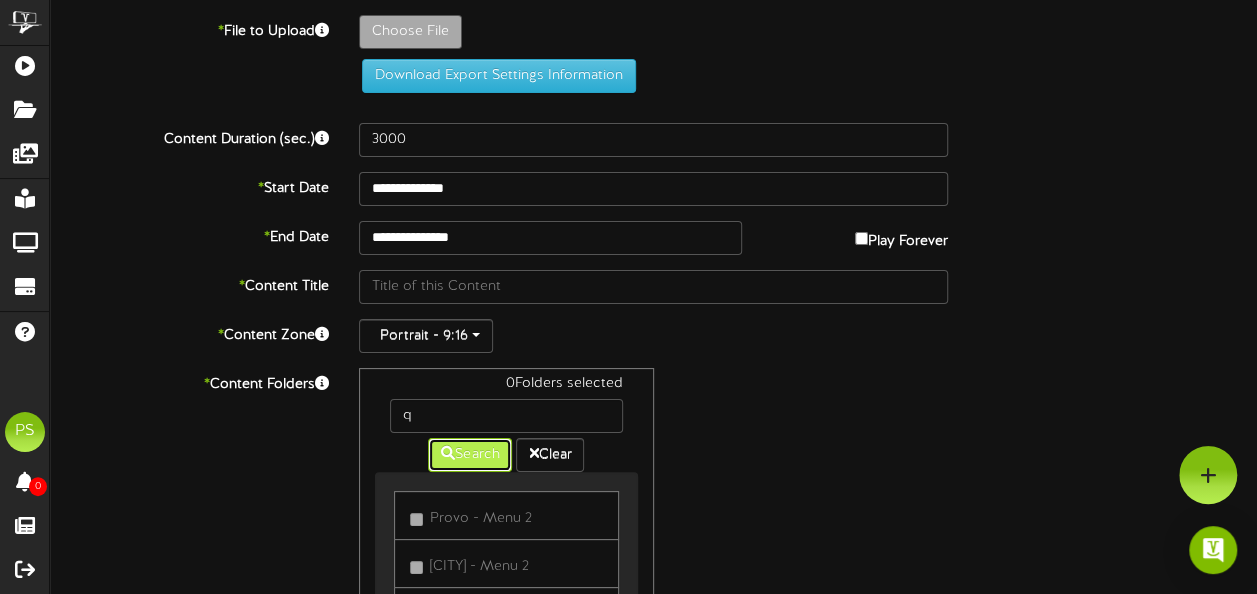 click on "Search" at bounding box center [470, 455] 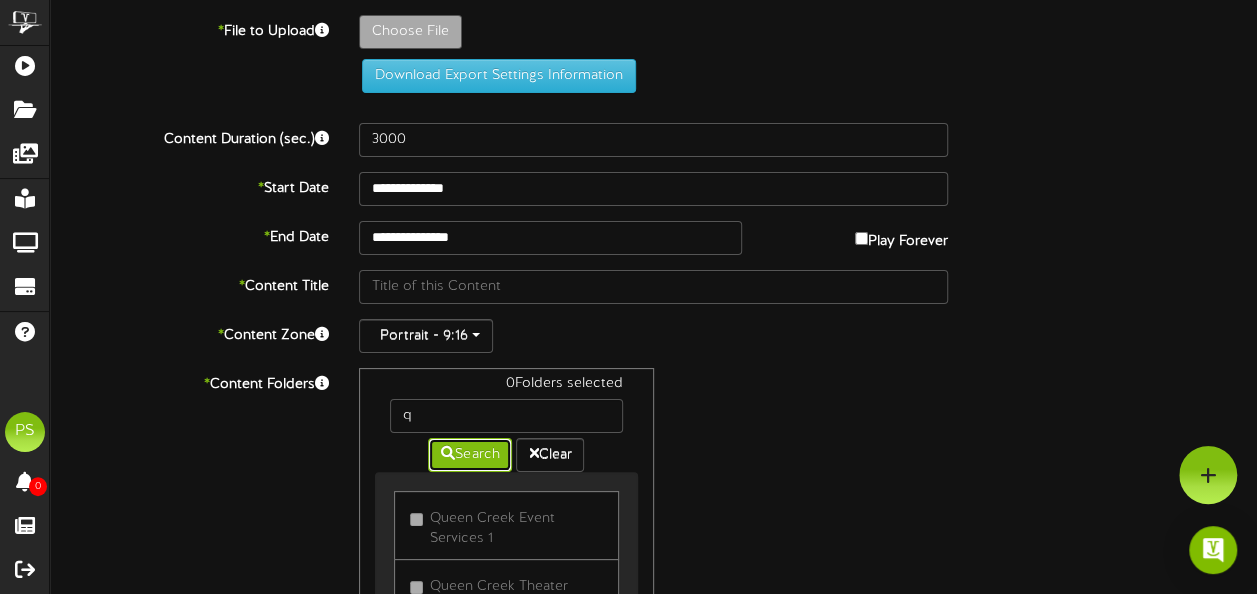 scroll, scrollTop: 256, scrollLeft: 0, axis: vertical 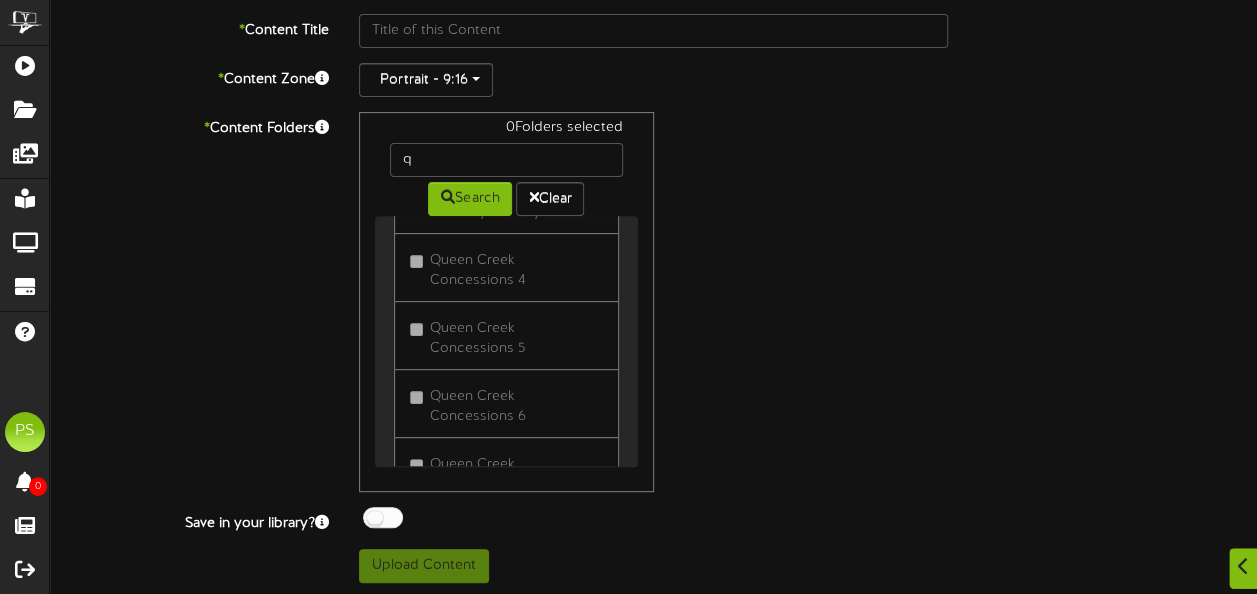 click at bounding box center [383, 517] 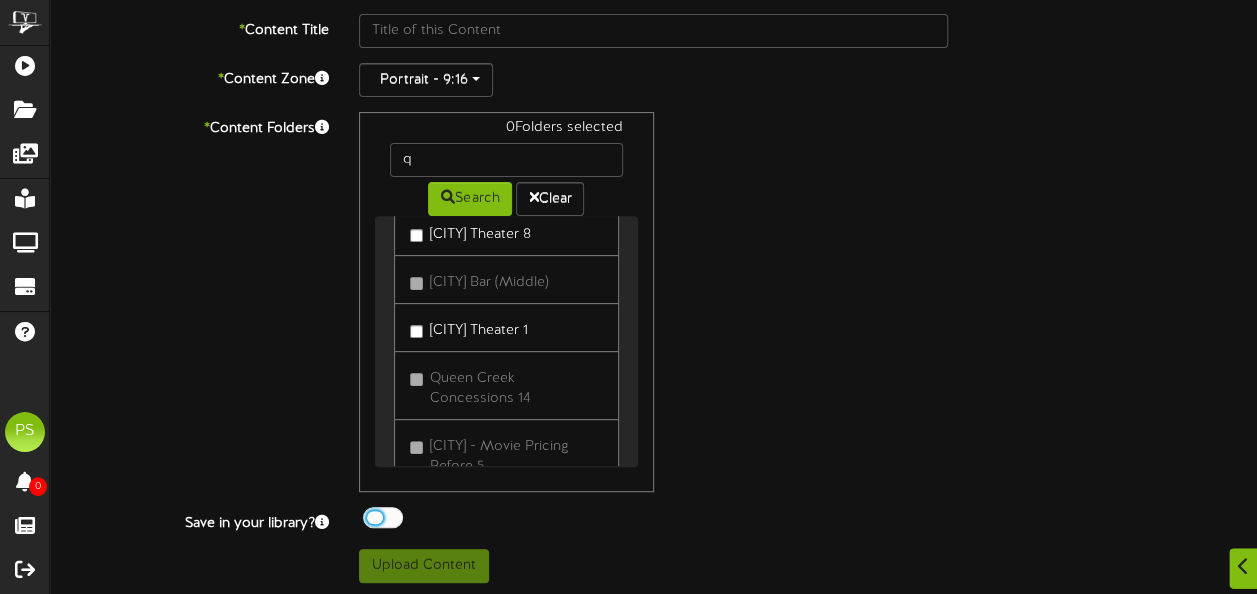 scroll, scrollTop: 1556, scrollLeft: 0, axis: vertical 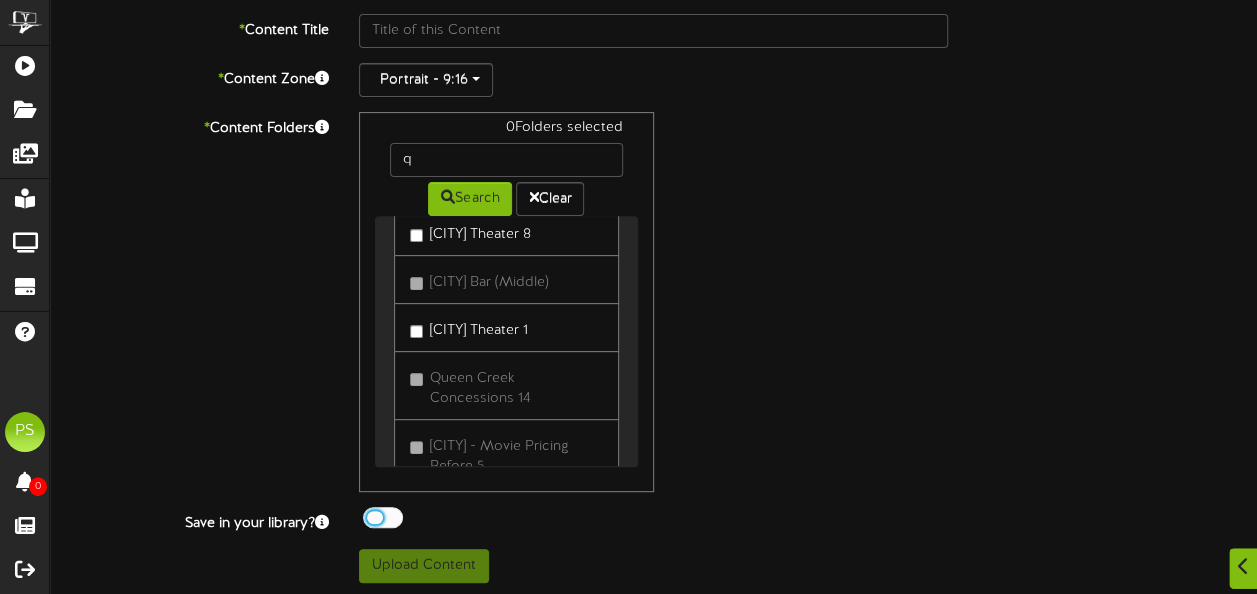 click on "[TEXT] Theater [NUMBER]" at bounding box center [470, 231] 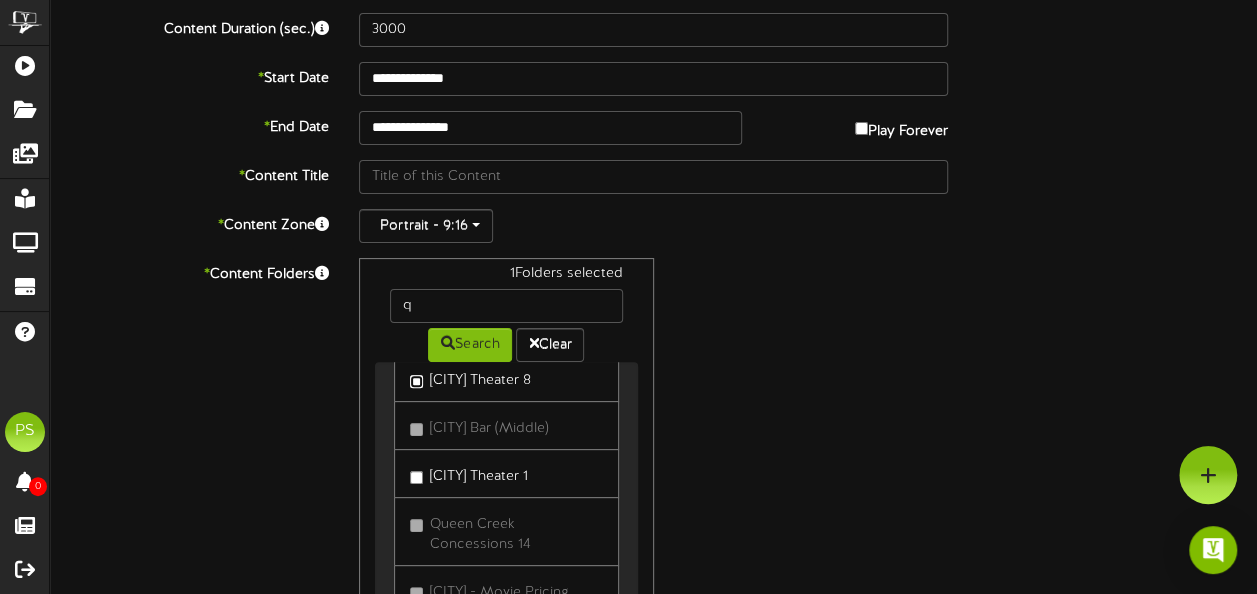 scroll, scrollTop: 0, scrollLeft: 0, axis: both 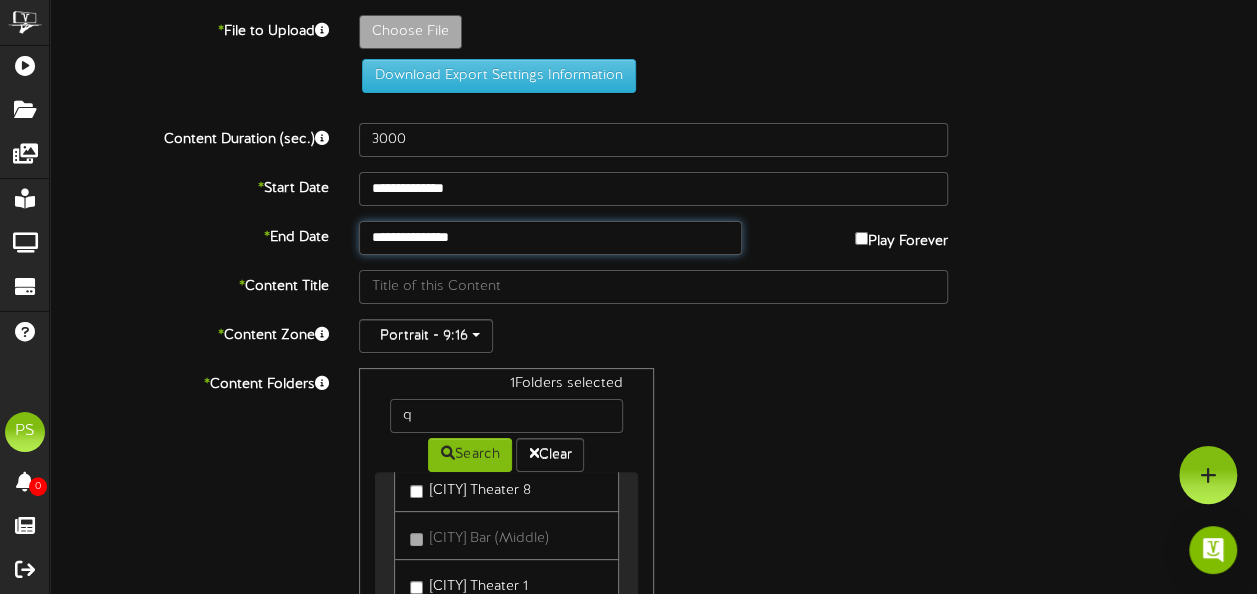 click on "**********" at bounding box center [550, 238] 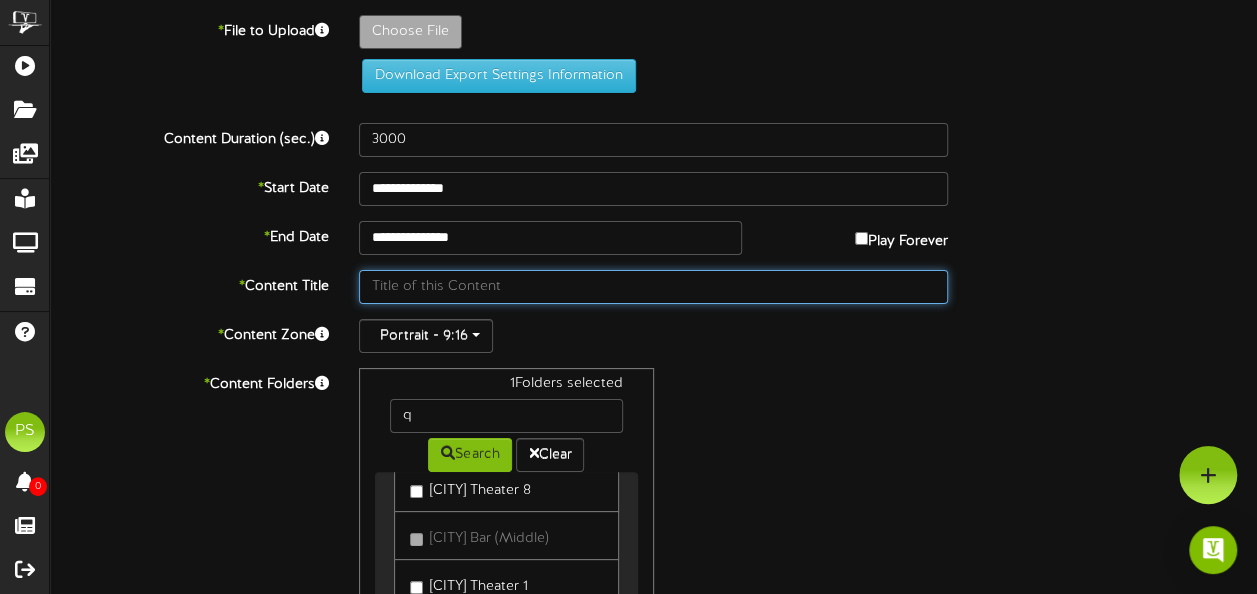 click at bounding box center (653, 287) 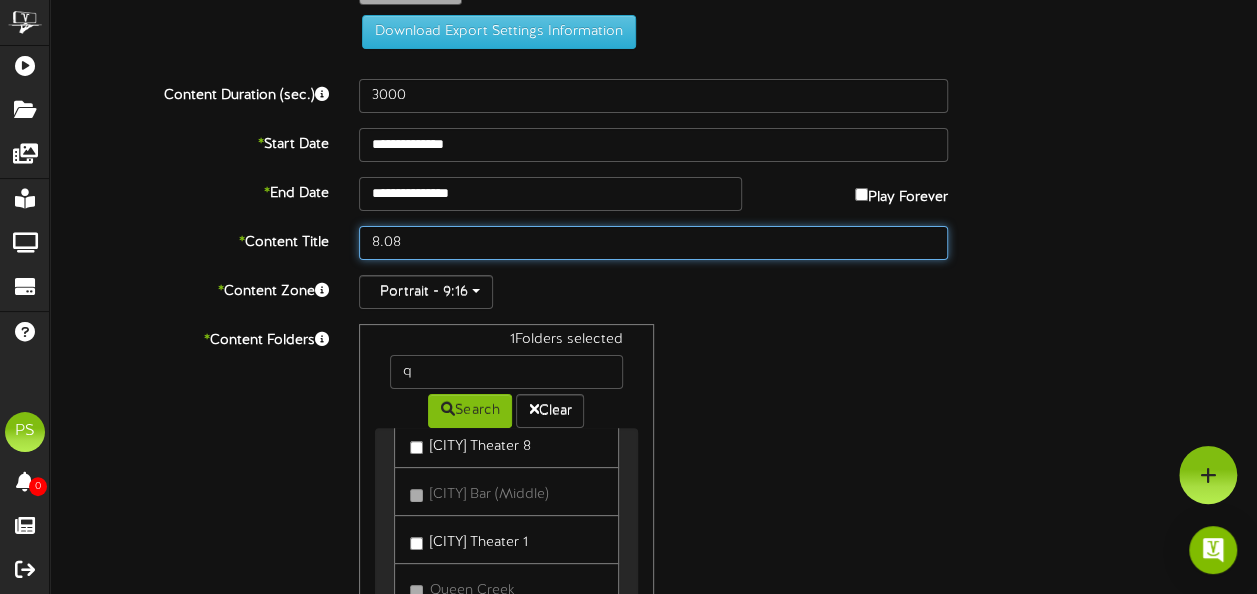 scroll, scrollTop: 0, scrollLeft: 0, axis: both 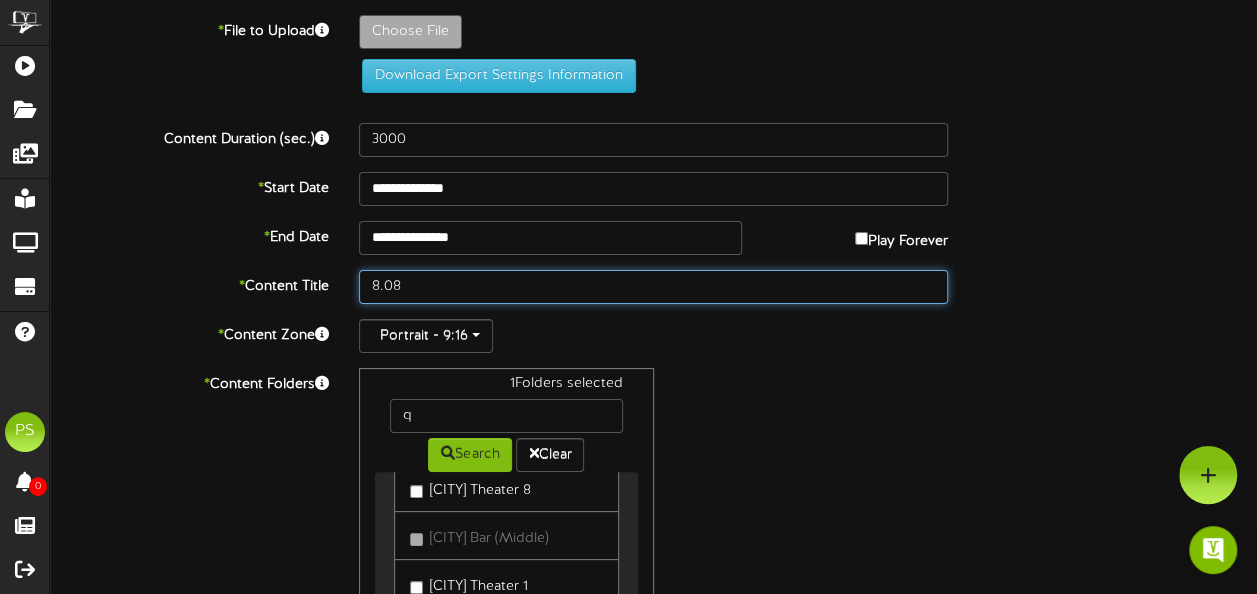 type on "8.08" 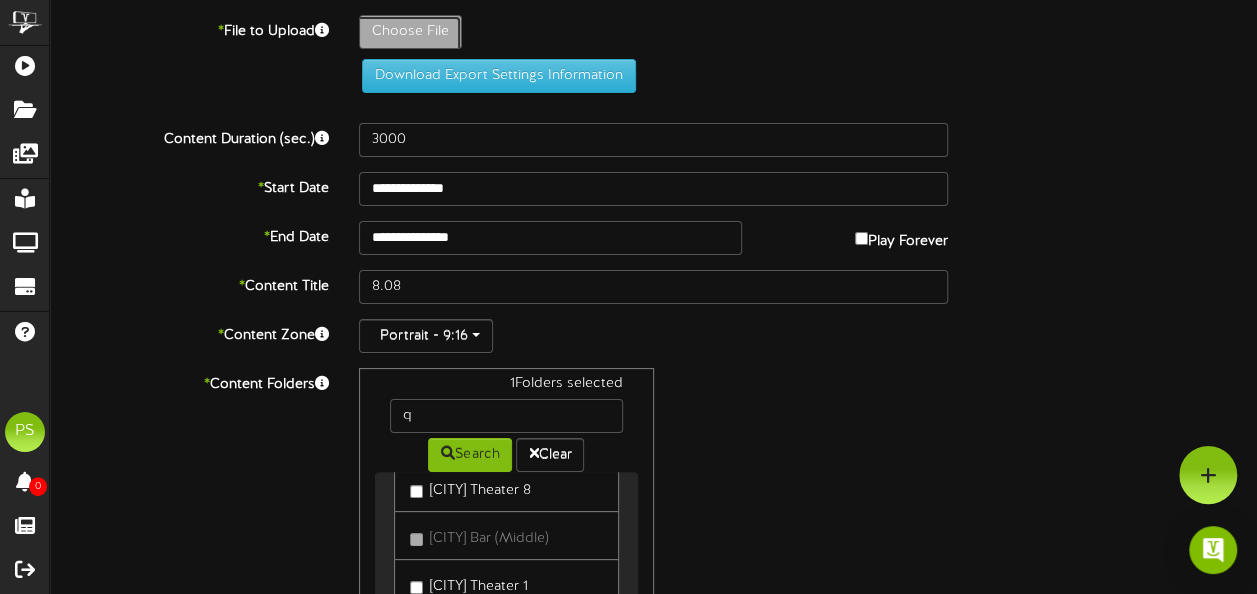 click on "Choose File" at bounding box center (-627, 87) 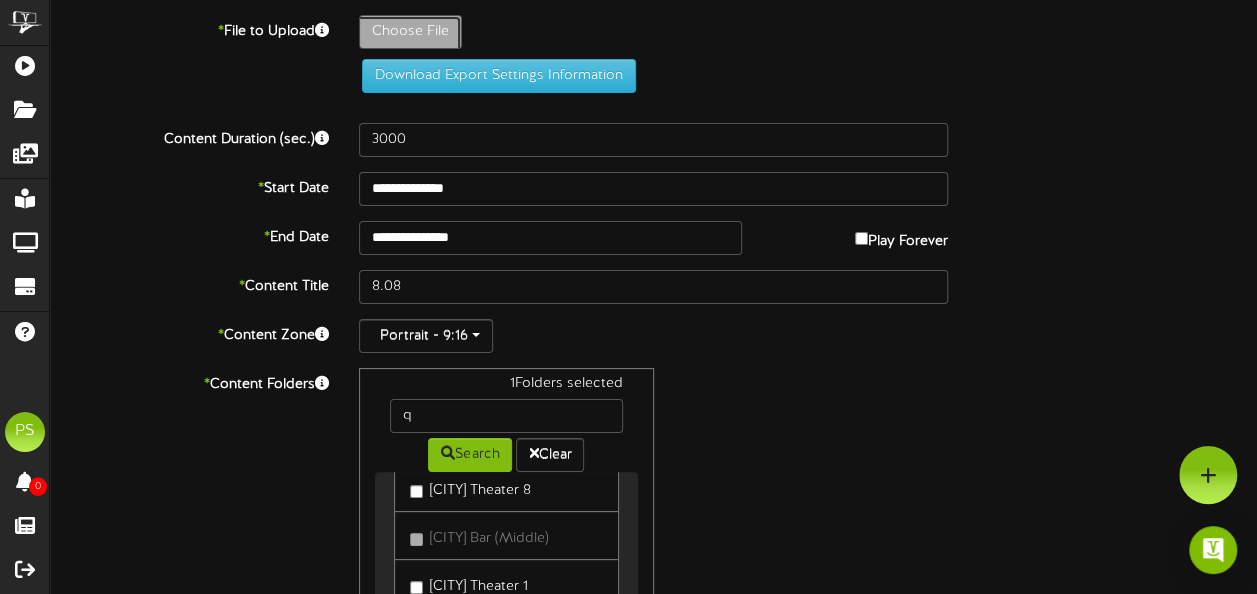 type on "**********" 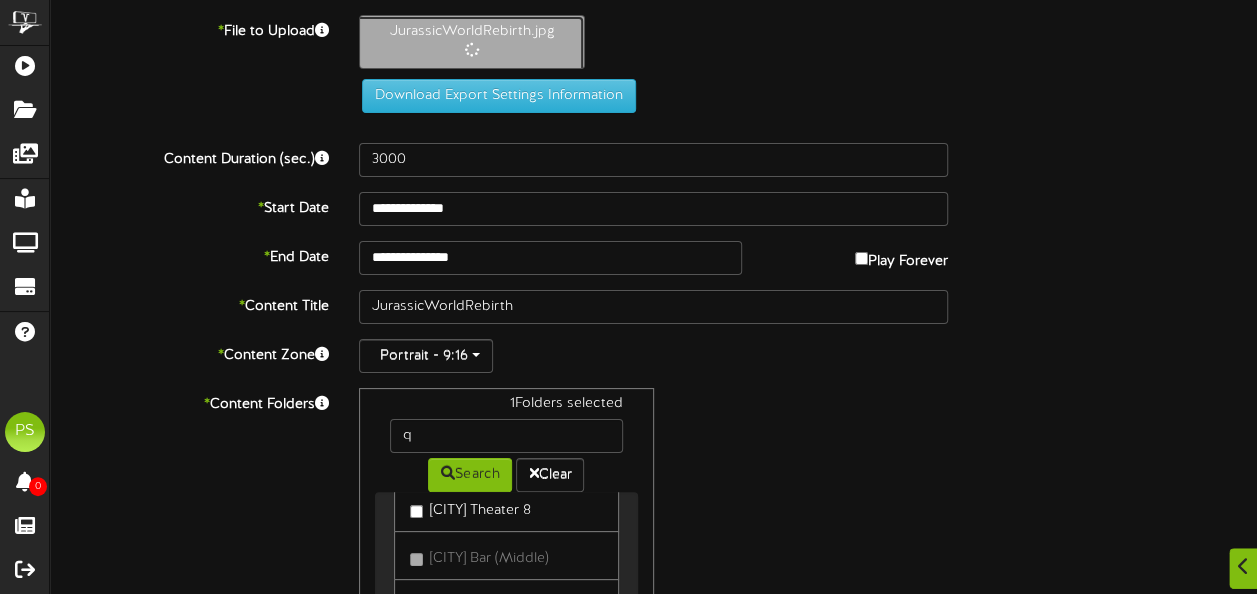 scroll, scrollTop: 276, scrollLeft: 0, axis: vertical 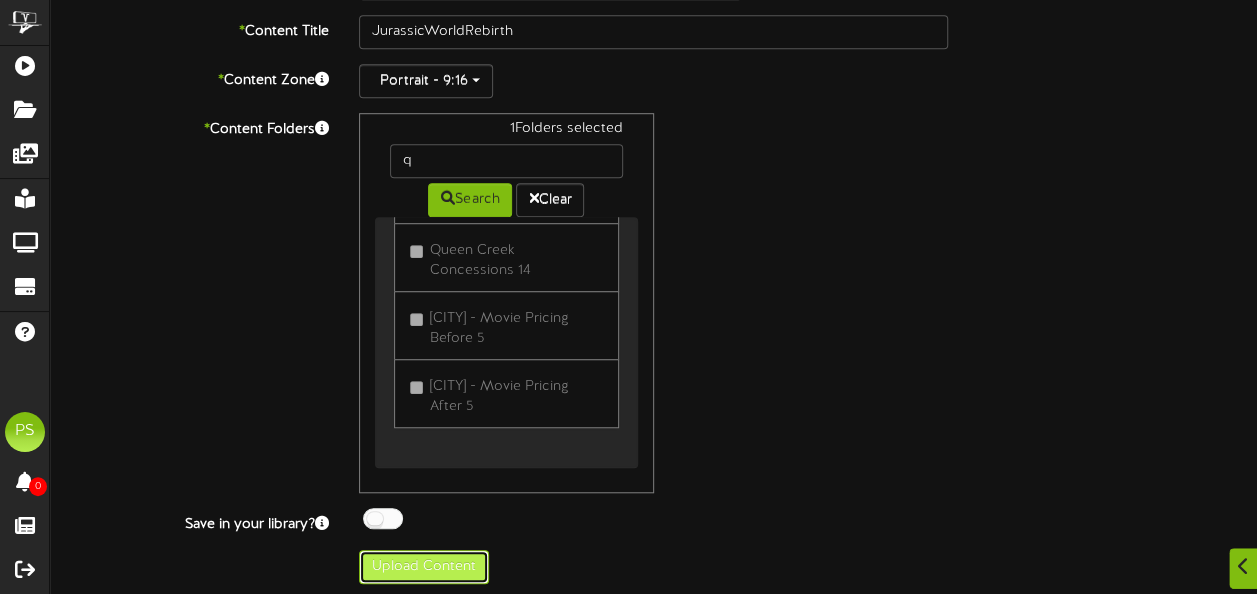click on "Upload Content" at bounding box center (424, 567) 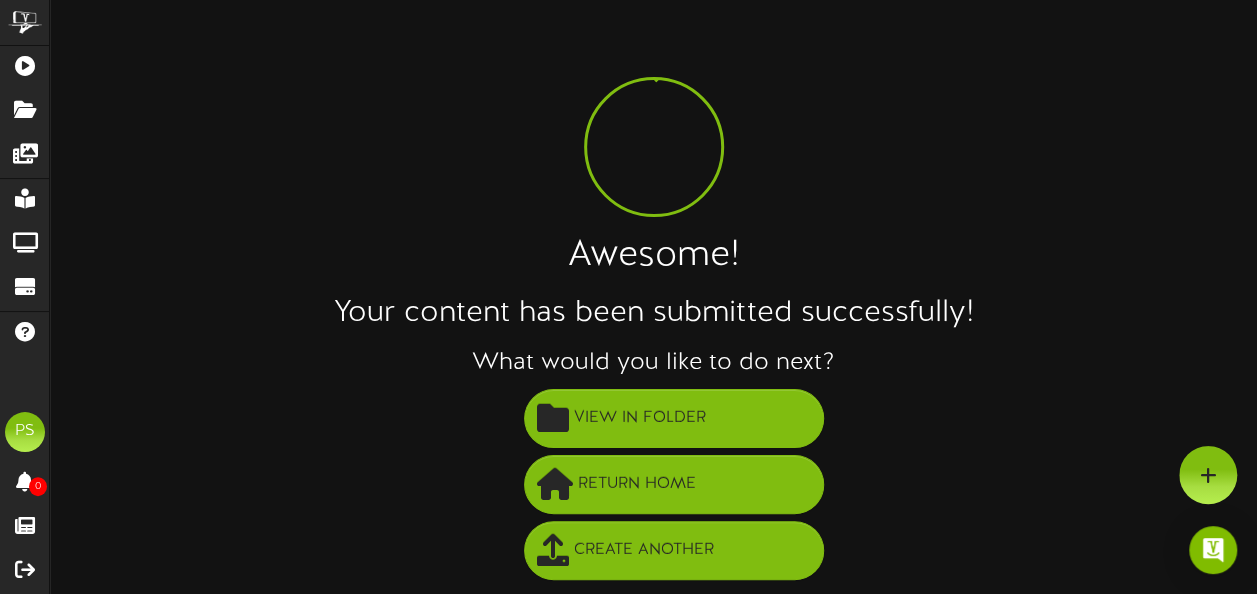 scroll, scrollTop: 5, scrollLeft: 0, axis: vertical 